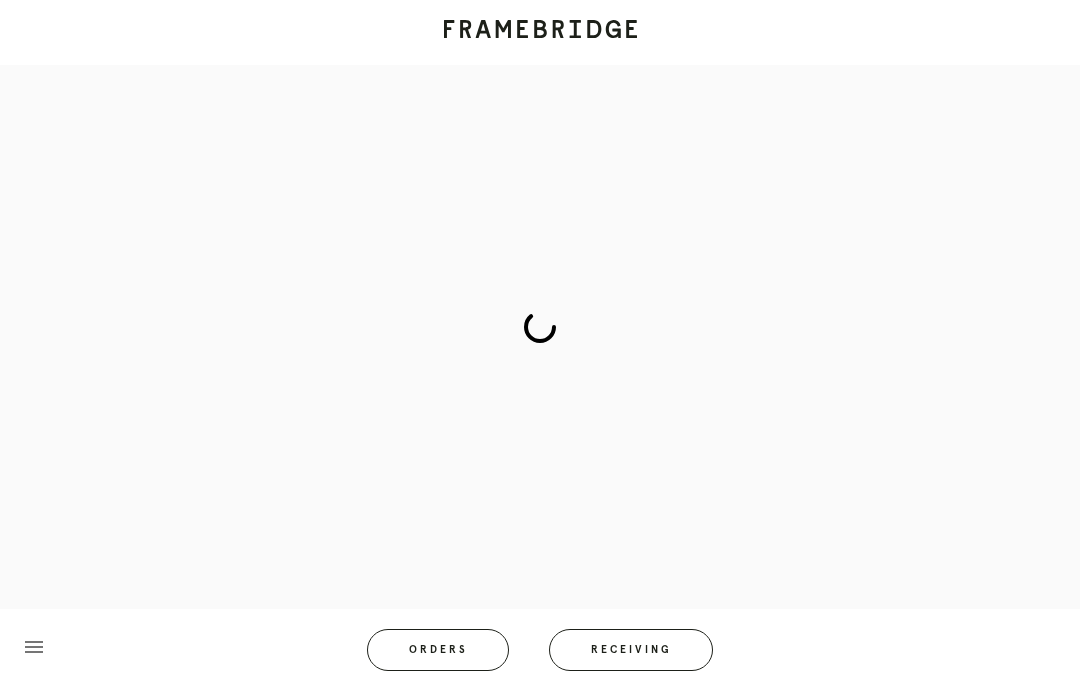 scroll, scrollTop: 99, scrollLeft: 0, axis: vertical 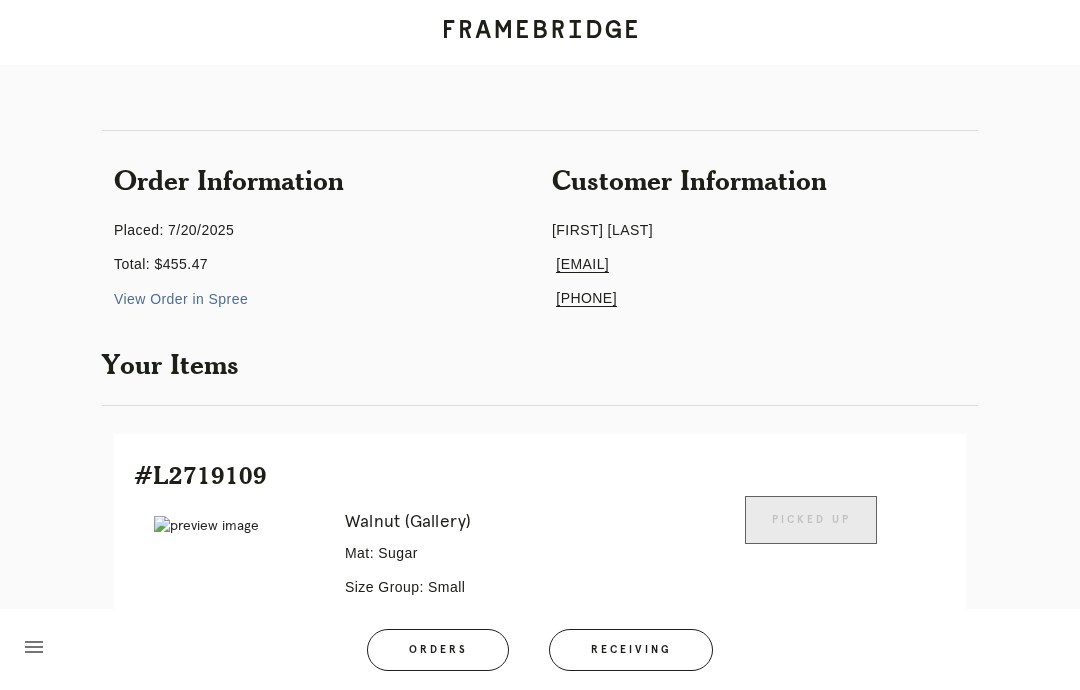 click on "Receiving" at bounding box center [631, 650] 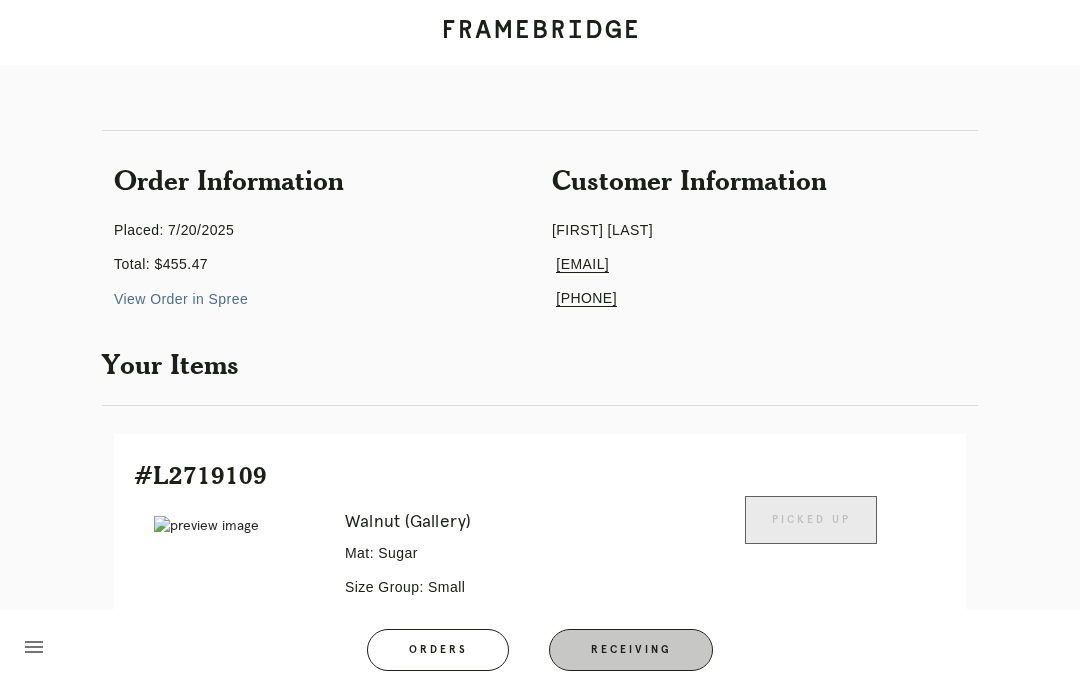scroll, scrollTop: 80, scrollLeft: 0, axis: vertical 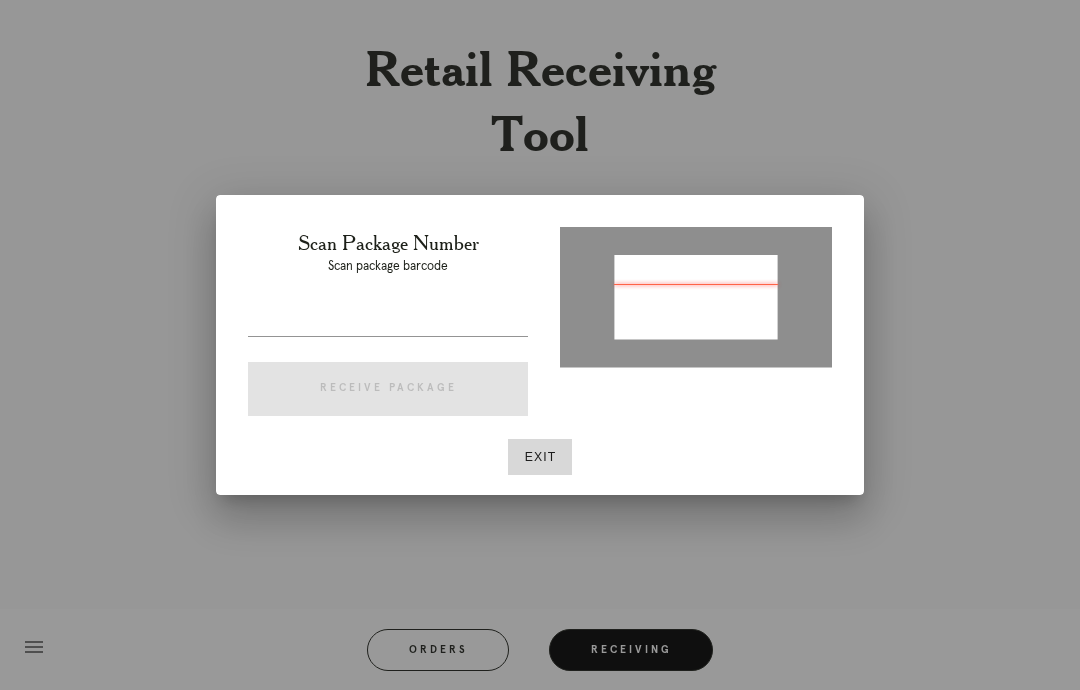 type on "P157639895554478" 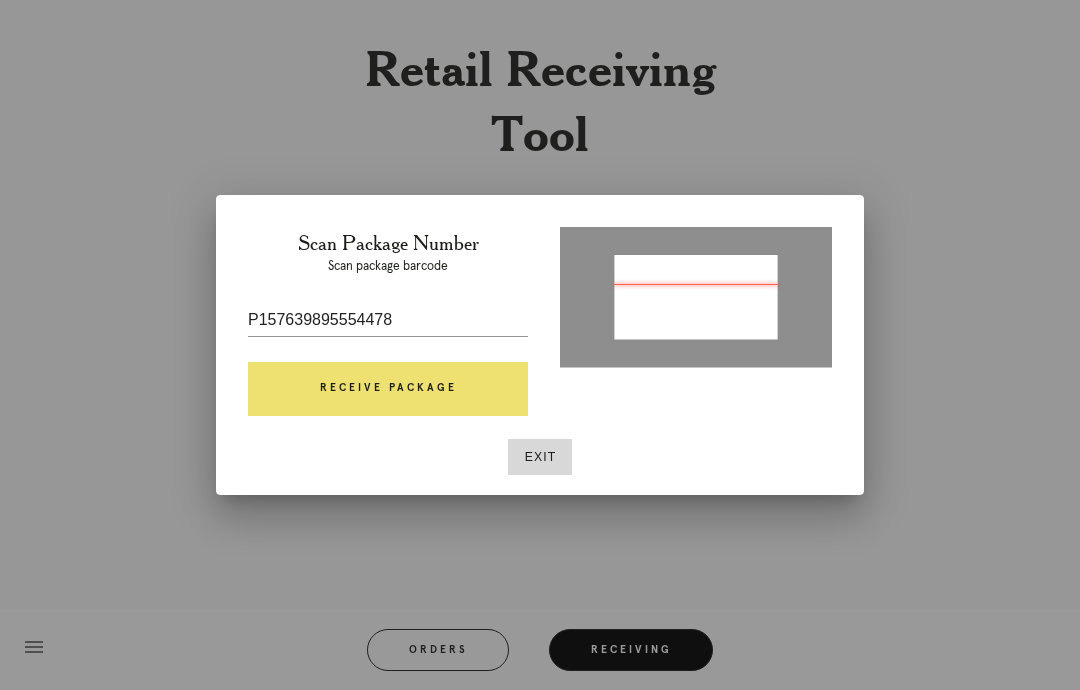 click on "Receive Package" at bounding box center (388, 389) 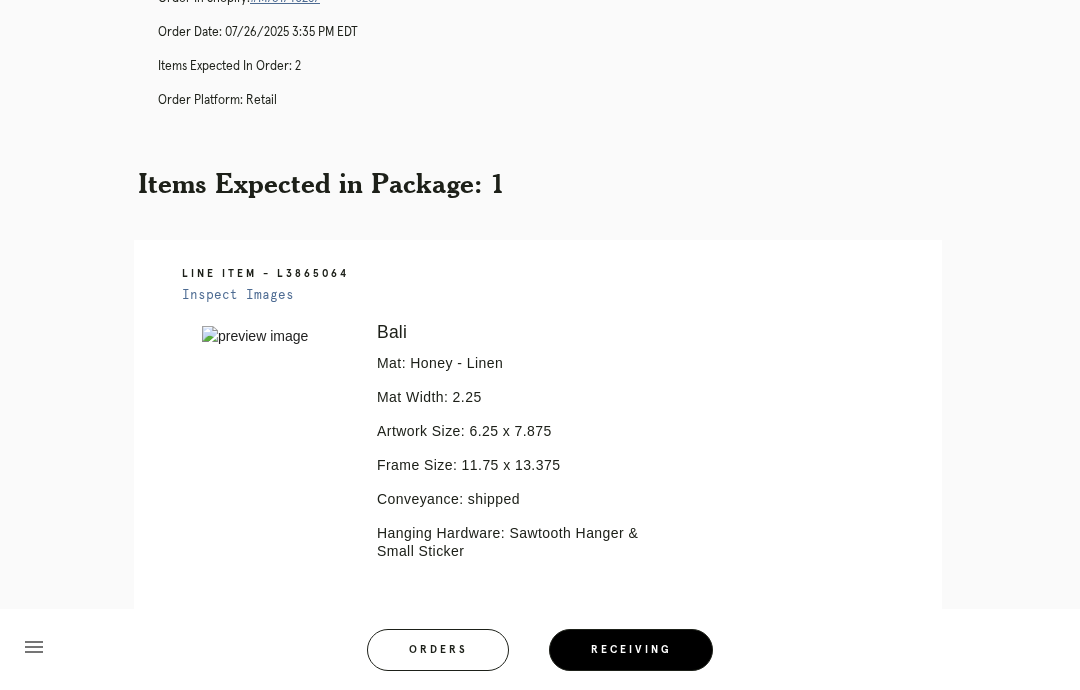 scroll, scrollTop: 0, scrollLeft: 0, axis: both 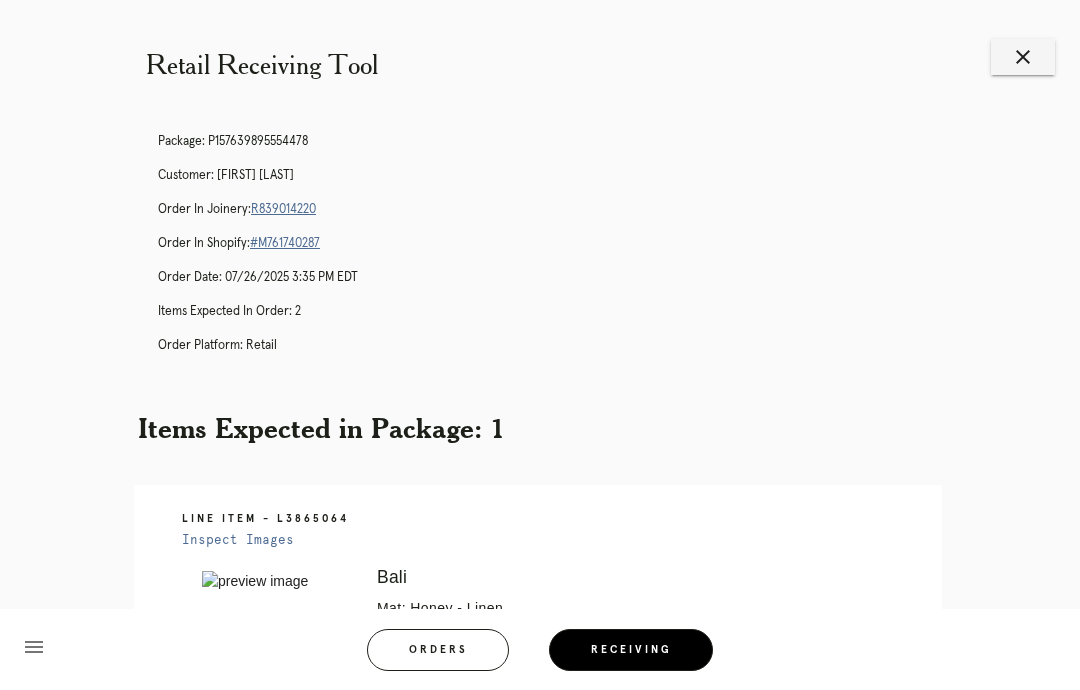 click on "Retail Receiving Tool   close   Package: P157639895554478   Customer: [FIRST] [LAST]
Order in Joinery:
R839014220
Order in Shopify:
#M761740287
Order Date:
[DATE]  3:35 PM EDT
Items Expected in Order: 2   Order Platform: retail     Items Expected in Package:  1
Line Item - L3865064
Inspect Images
Error retreiving frame spec #9779586
Bali
Mat: Honey - Linen
Mat Width: 2.25
Artwork Size:
6.25
x
7.875
Frame Size:
11.75
x
13.375
Conveyance: shipped
Hanging Hardware: Sawtooth Hanger & Small Sticker
menu
Orders
Receiving
Logged in as:   [EMAIL]   [CITY]
Logout" at bounding box center [540, 576] 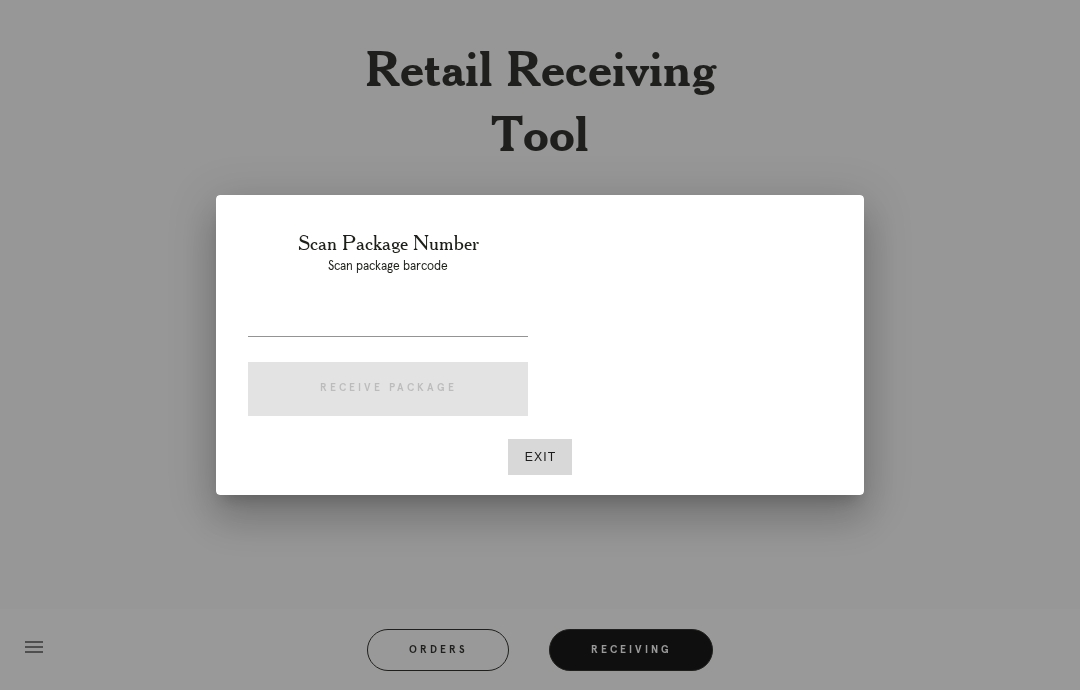 scroll, scrollTop: 0, scrollLeft: 0, axis: both 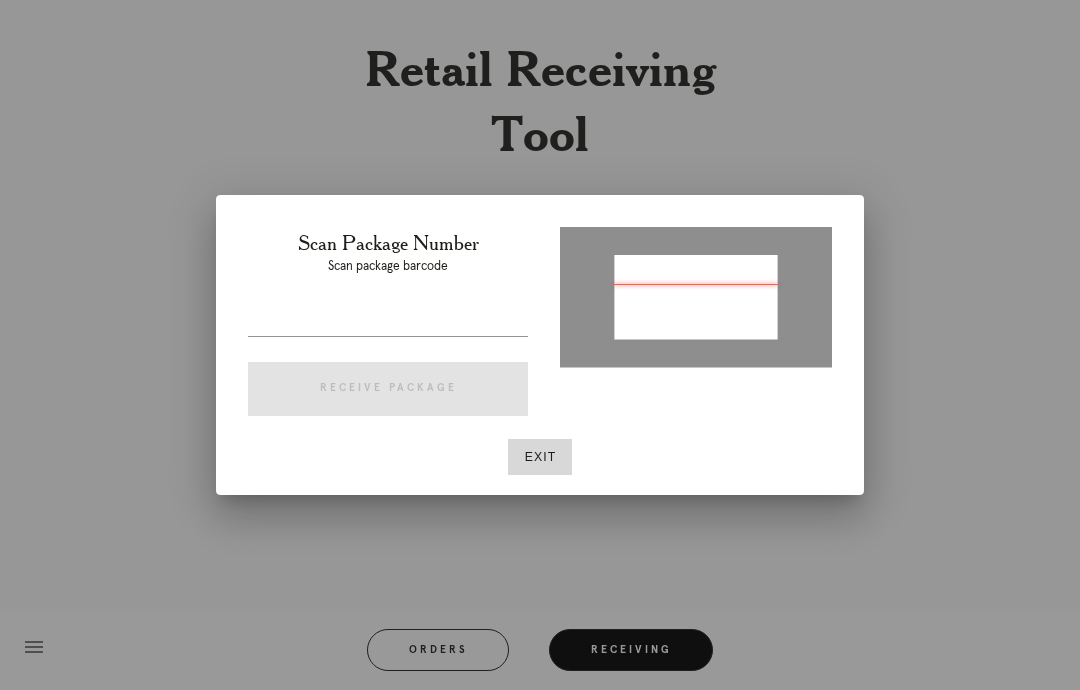 type on "P338647559720890" 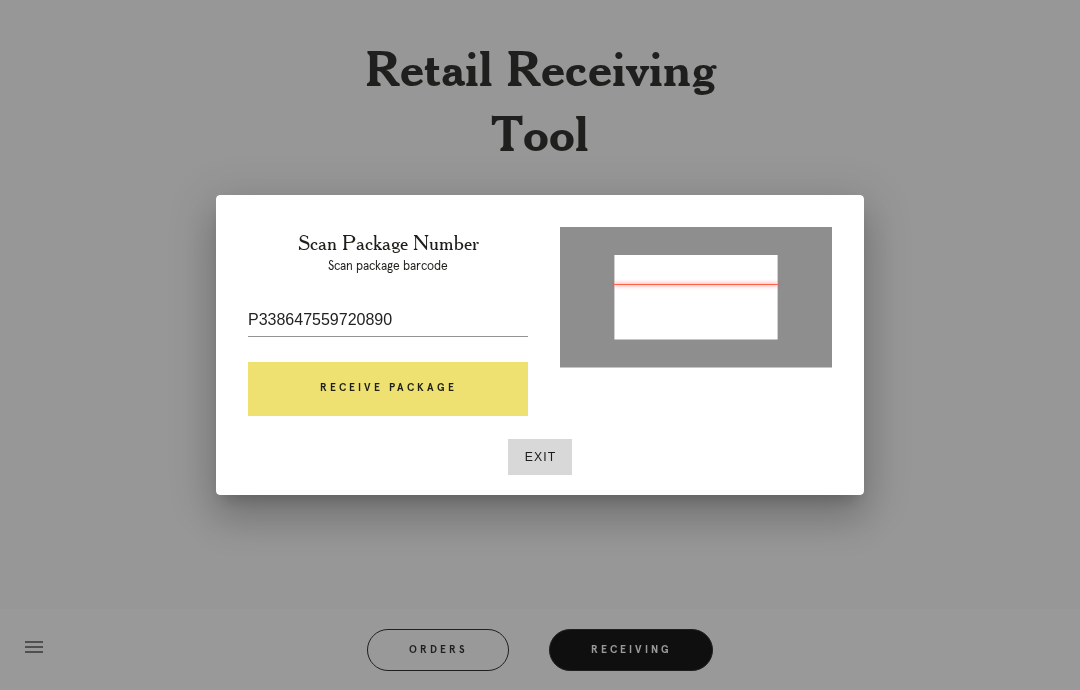 click on "Receive Package" at bounding box center (388, 389) 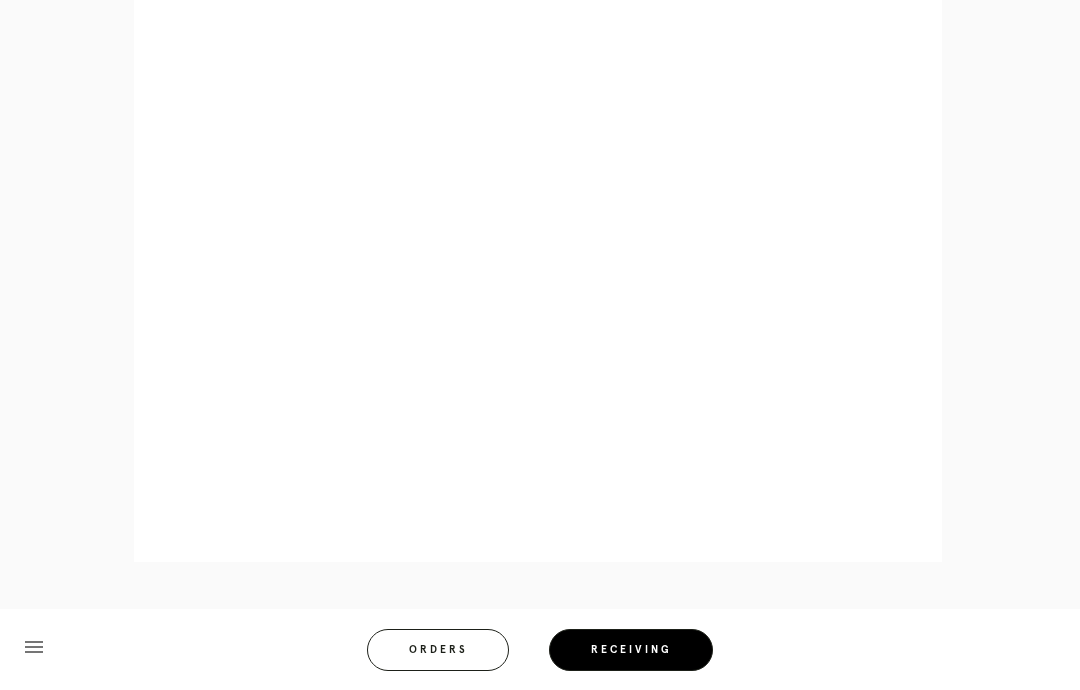 scroll, scrollTop: 859, scrollLeft: 0, axis: vertical 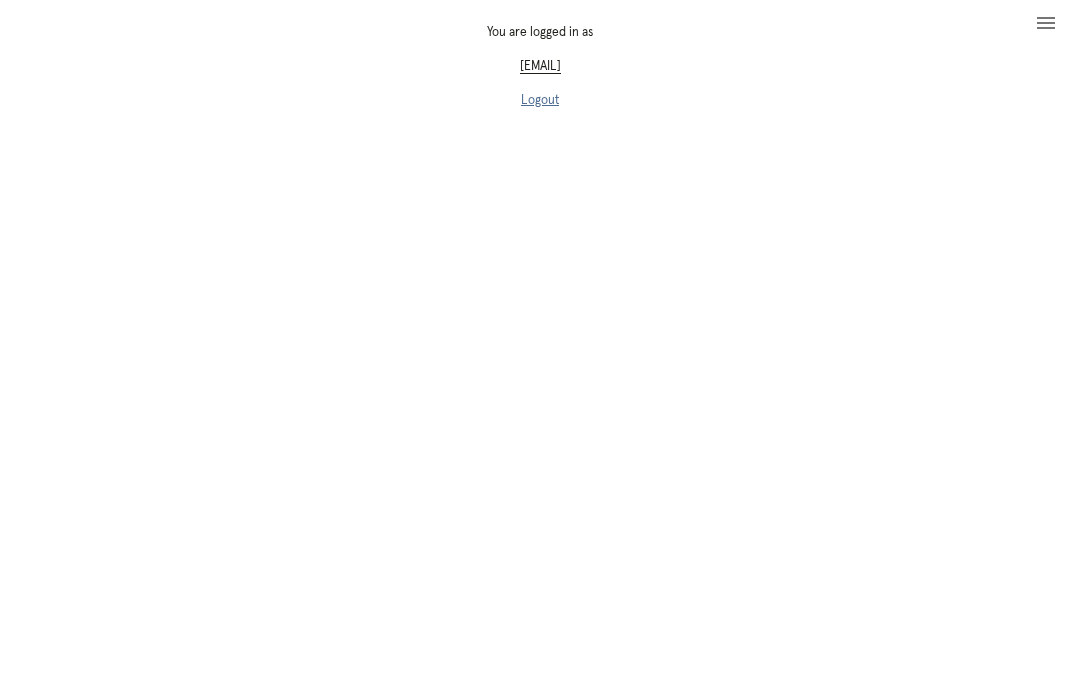 click on "You are logged in as   [EMAIL]
Logout" at bounding box center [540, 75] 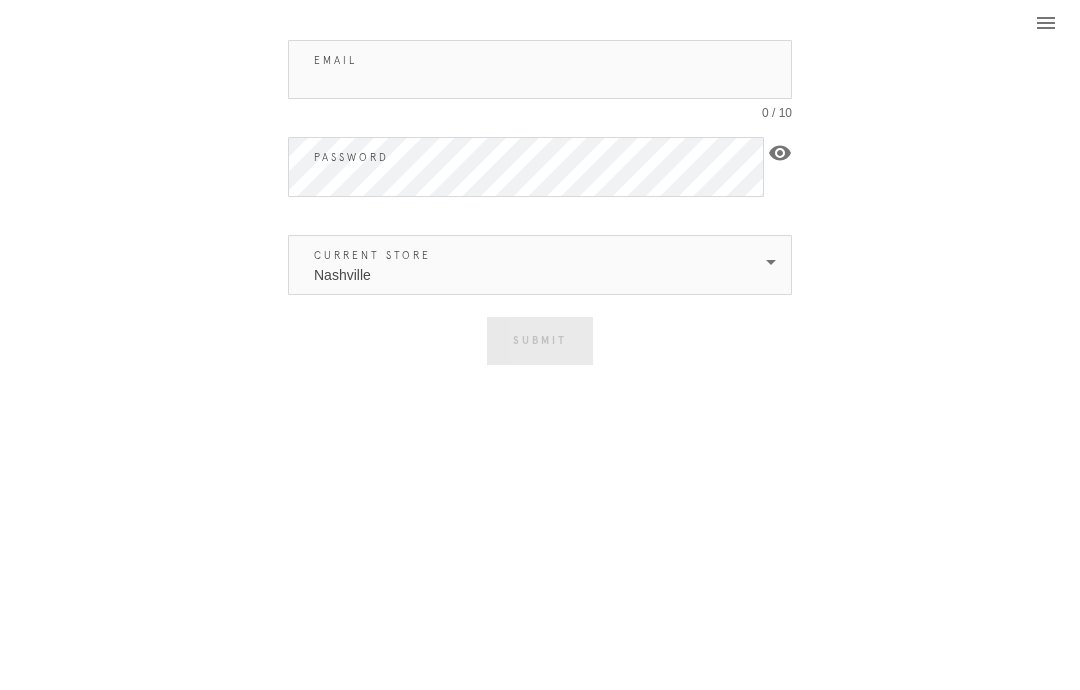 click on "Email" at bounding box center (540, 69) 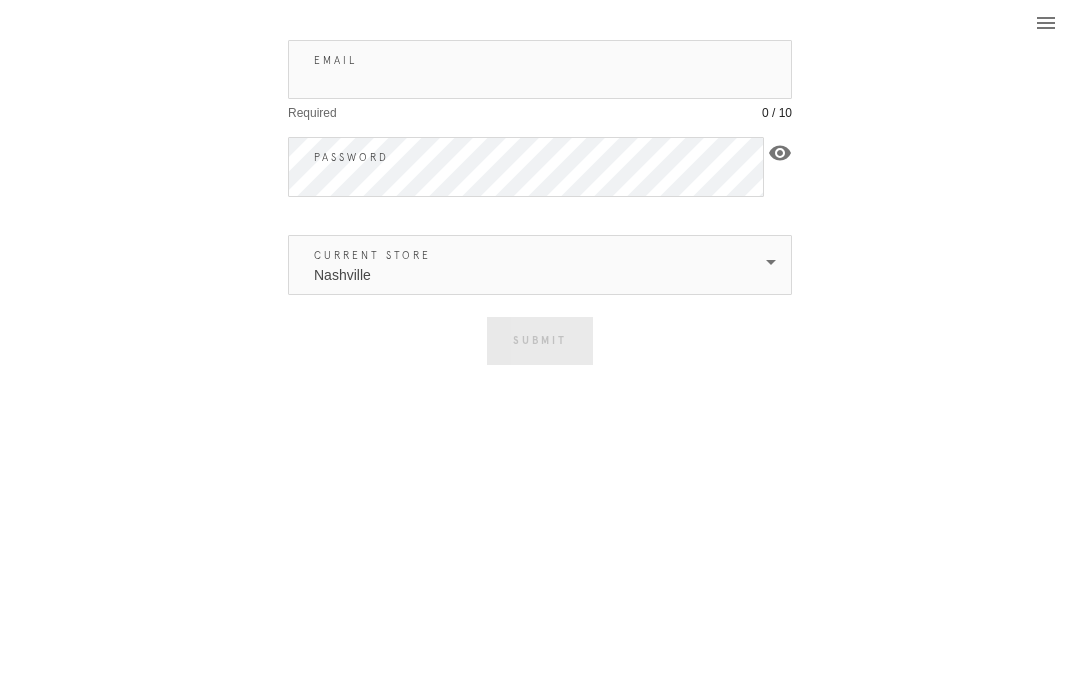 type on "[EMAIL]" 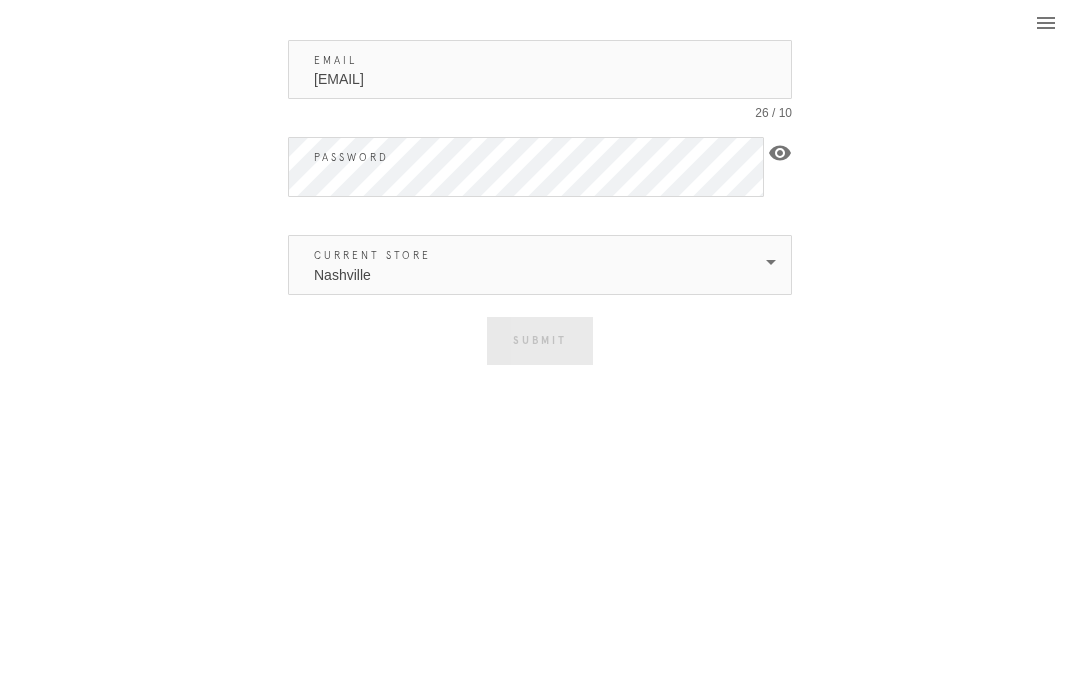 click on "Nashville" at bounding box center [526, 265] 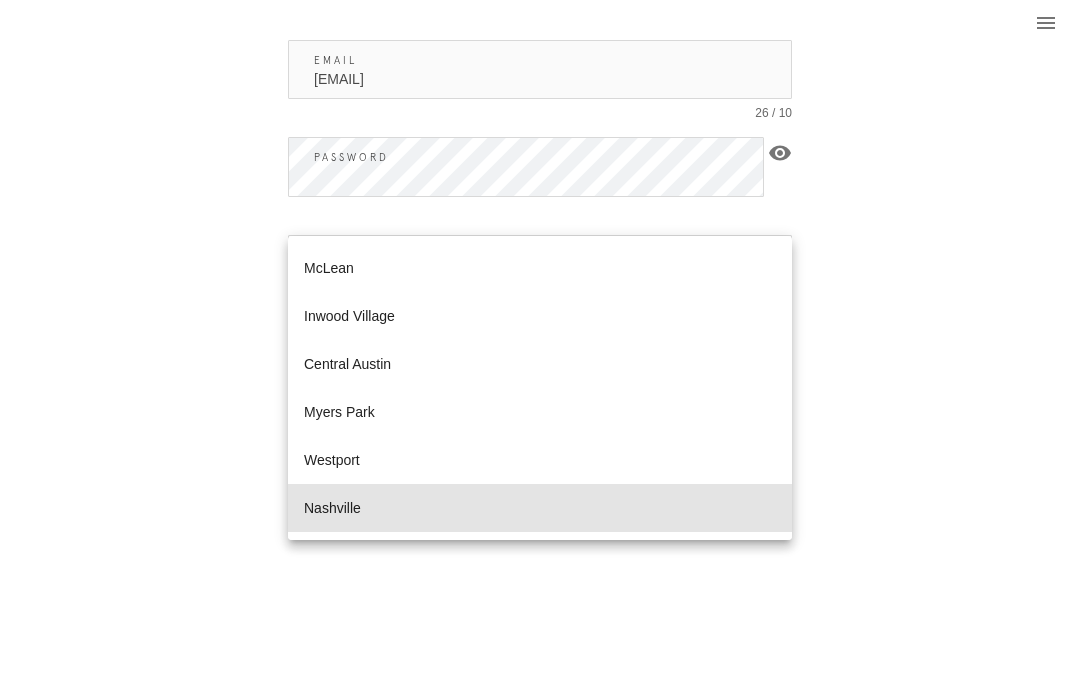 click on "Nashville" at bounding box center [540, 508] 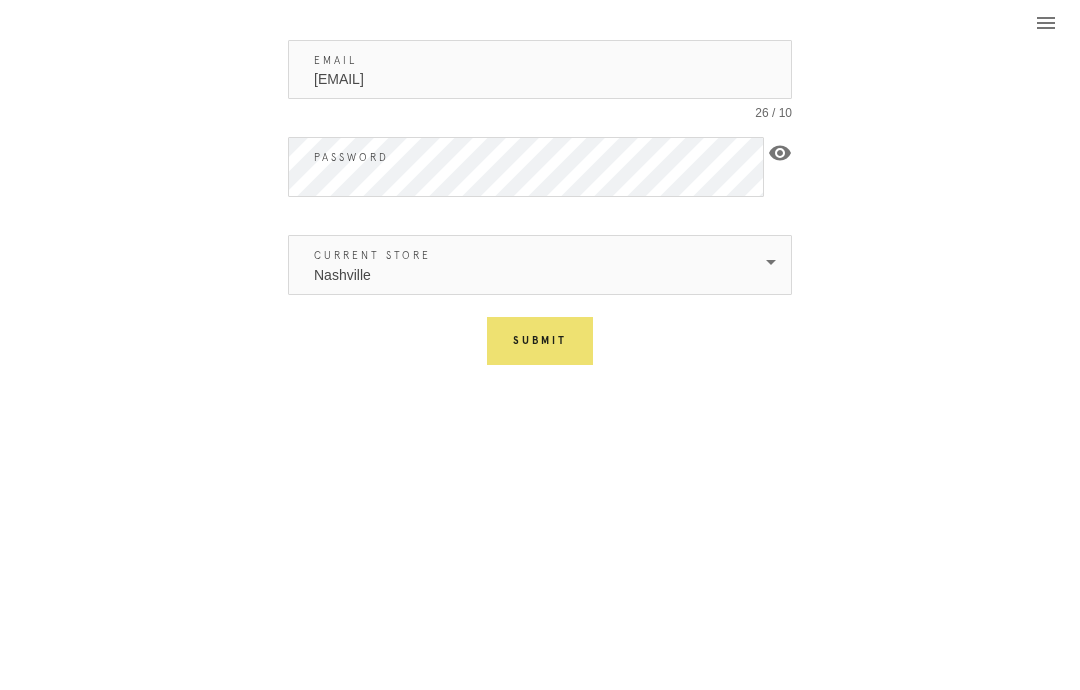 click on "Submit" at bounding box center [540, 341] 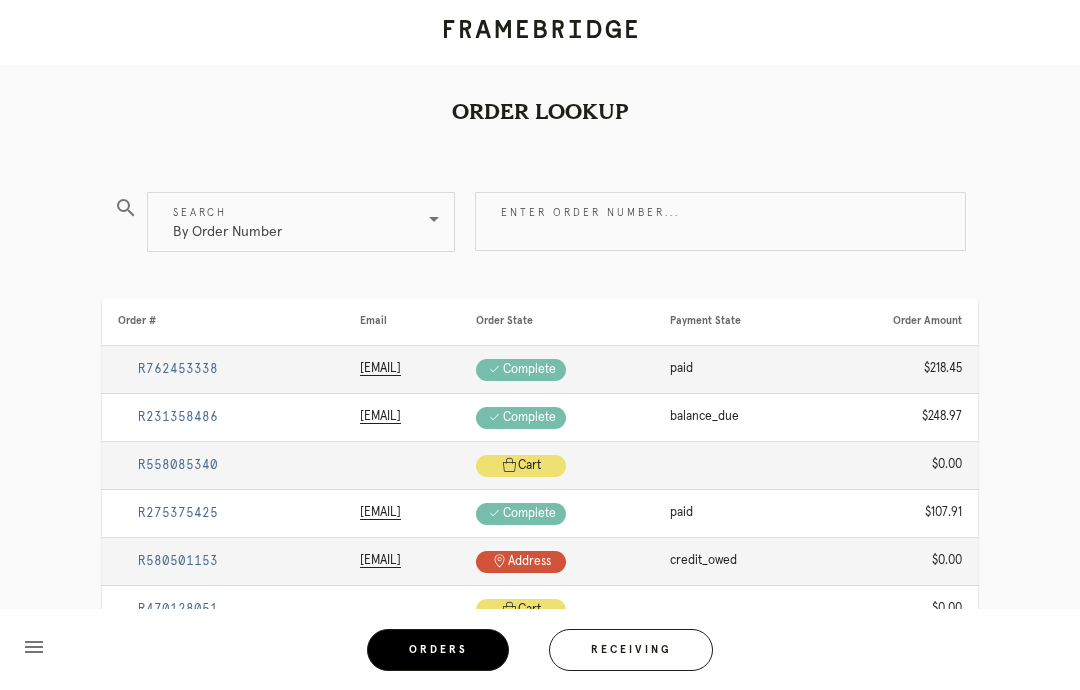 click on "Receiving" at bounding box center (631, 650) 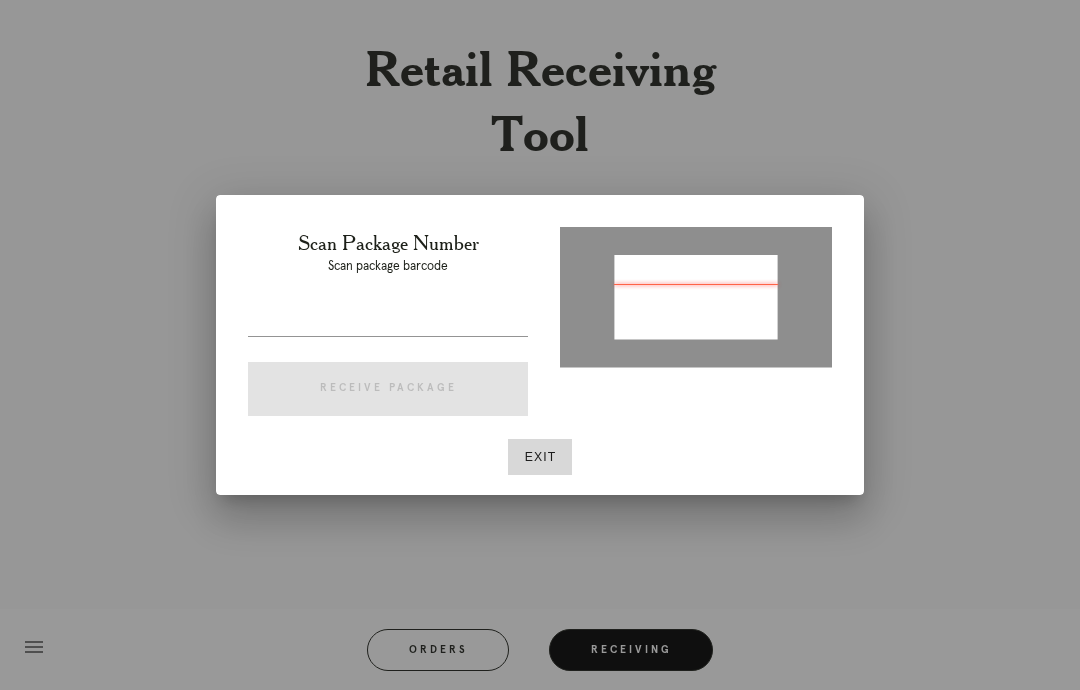 type on "P157639895554478" 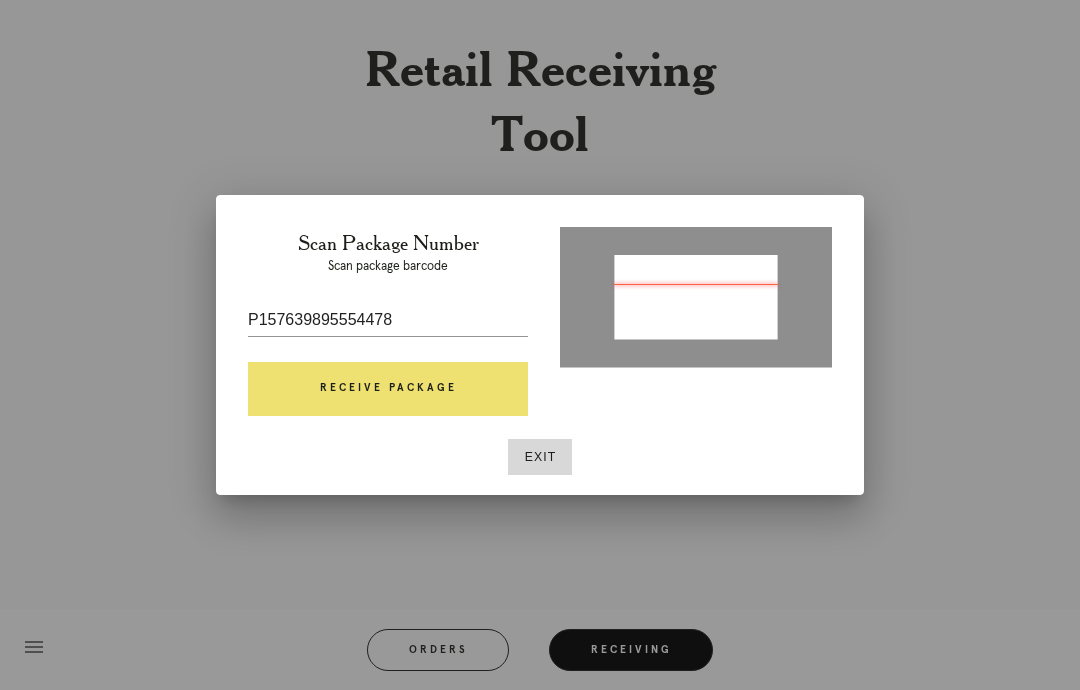 click on "Receive Package" at bounding box center [388, 389] 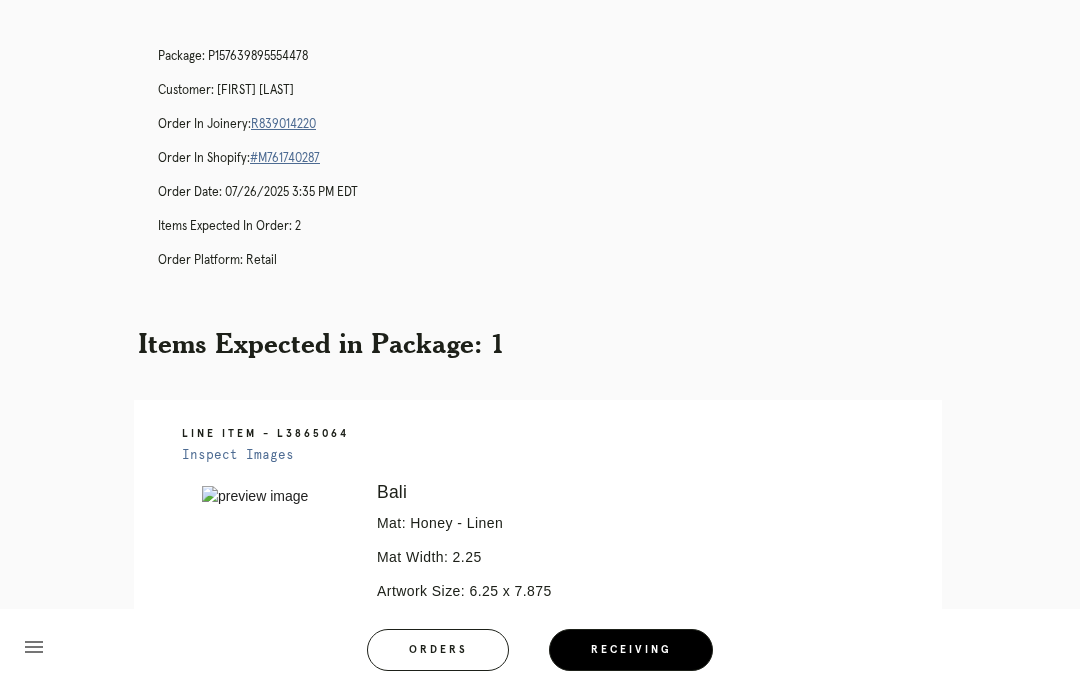 scroll, scrollTop: 0, scrollLeft: 0, axis: both 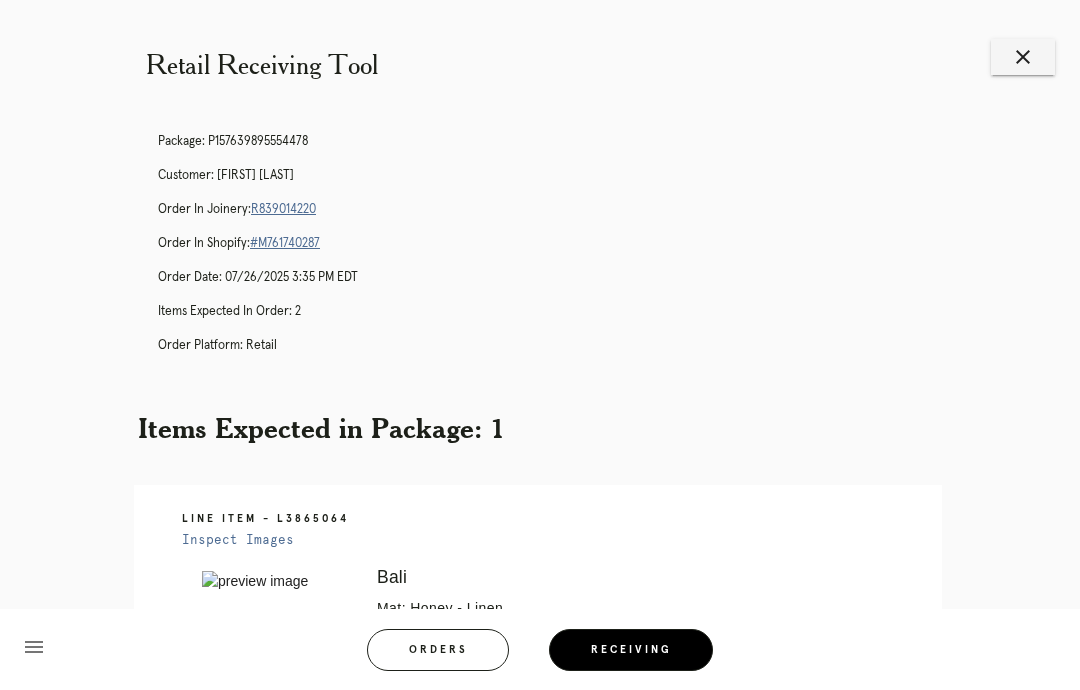 click on "R839014220" at bounding box center (283, 209) 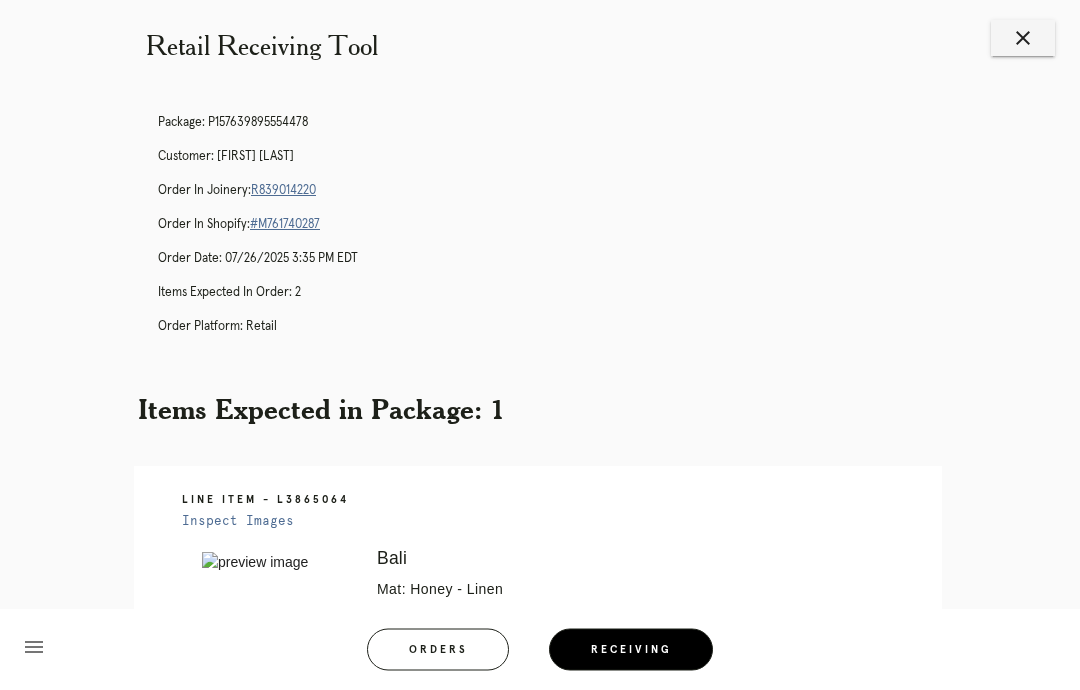 scroll, scrollTop: 0, scrollLeft: 0, axis: both 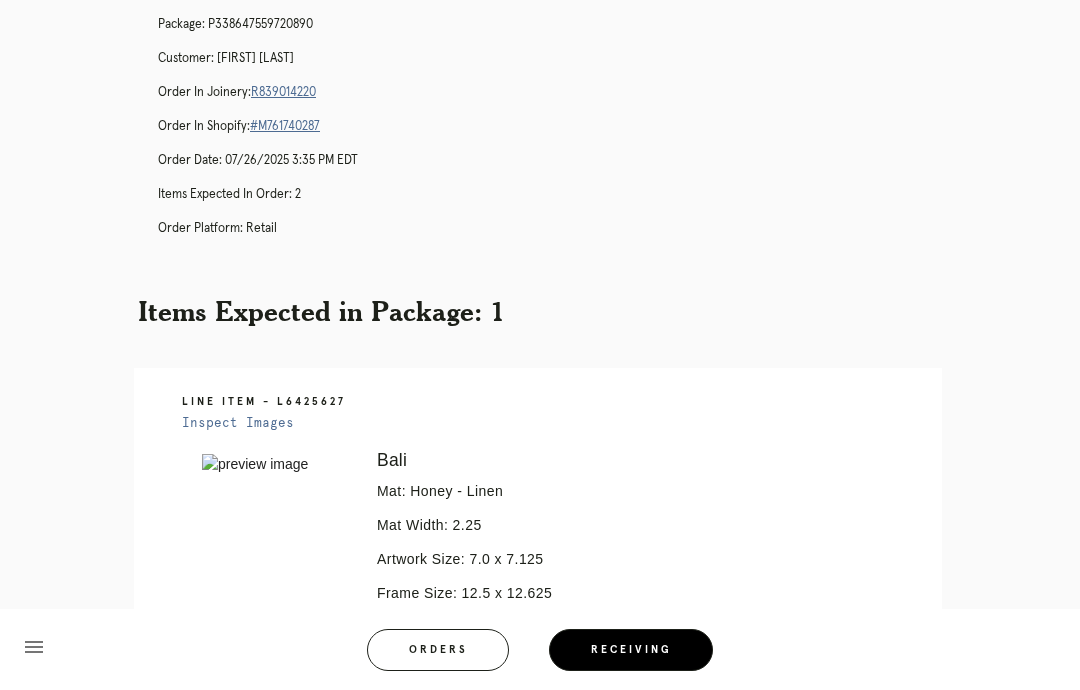 click on "R839014220" at bounding box center (283, 92) 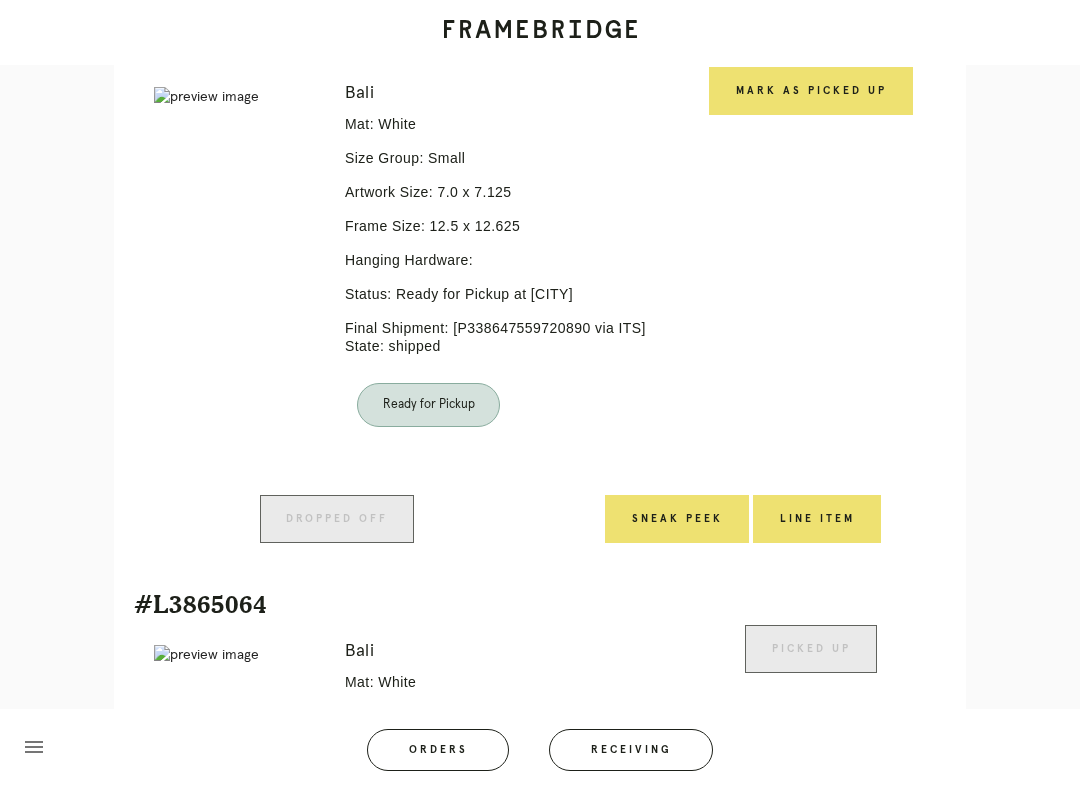 scroll, scrollTop: 424, scrollLeft: 0, axis: vertical 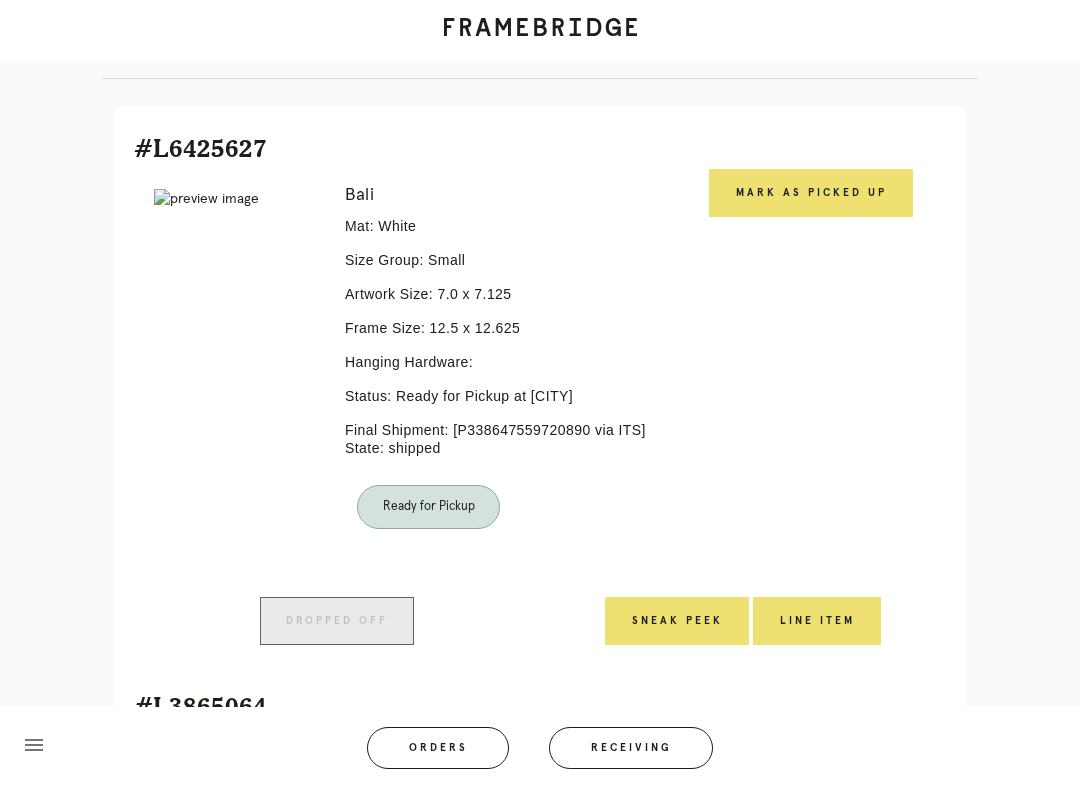 click on "Mark as Picked Up" at bounding box center (811, 195) 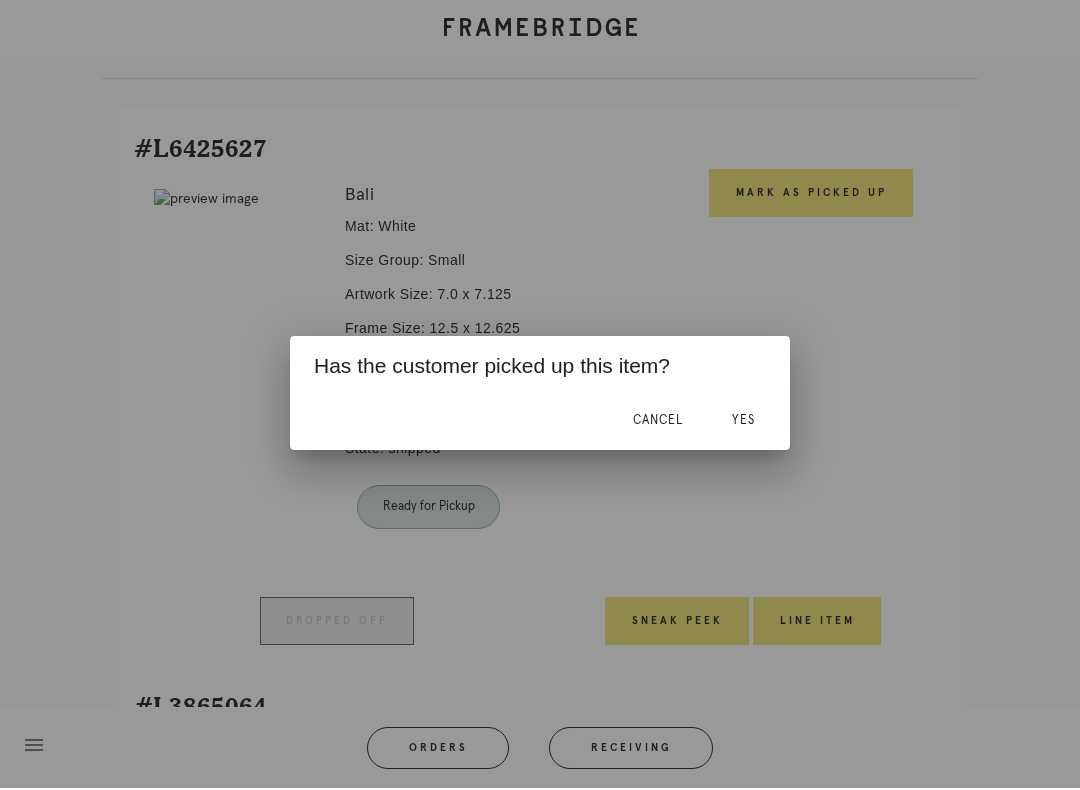 click on "Yes" at bounding box center [743, 422] 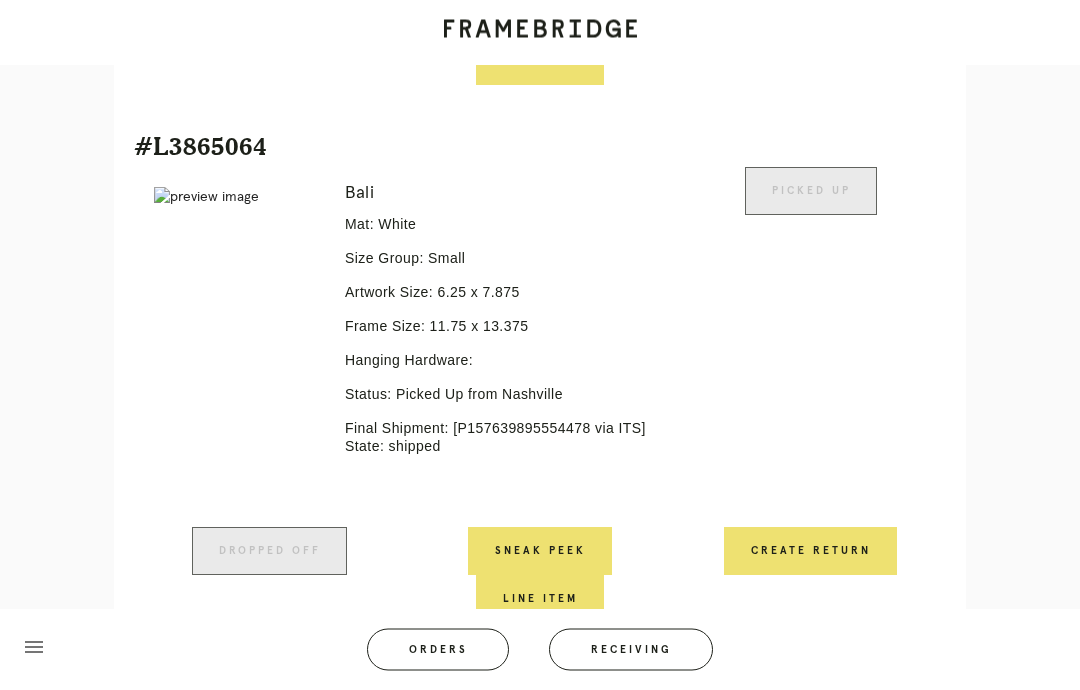 scroll, scrollTop: 964, scrollLeft: 0, axis: vertical 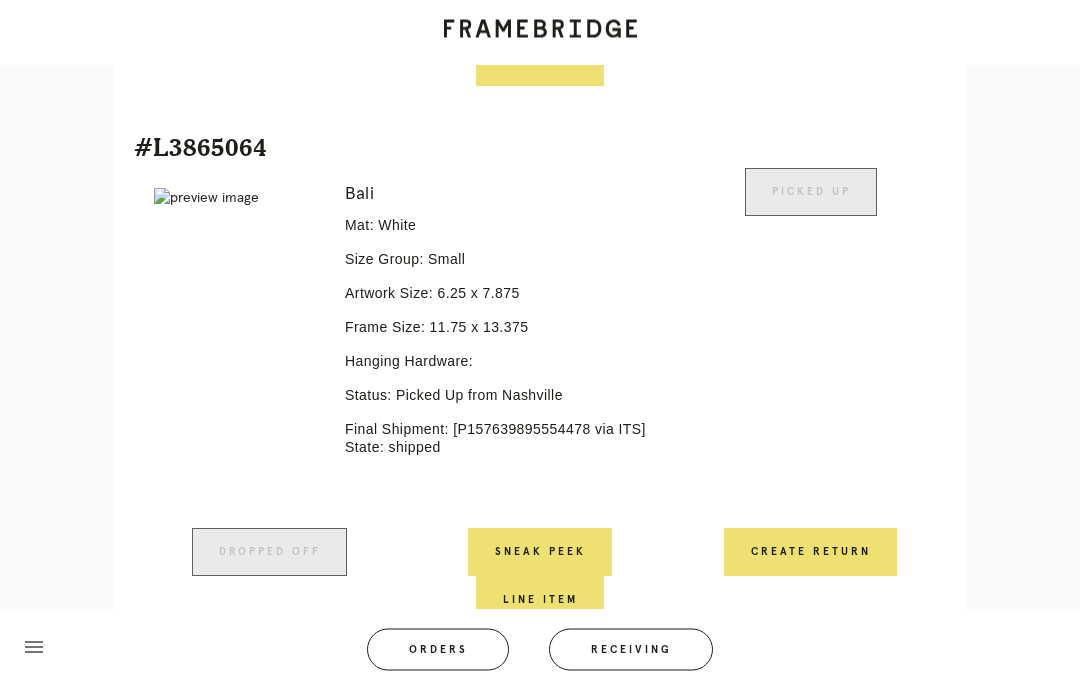 click on "Create Return" at bounding box center (810, 553) 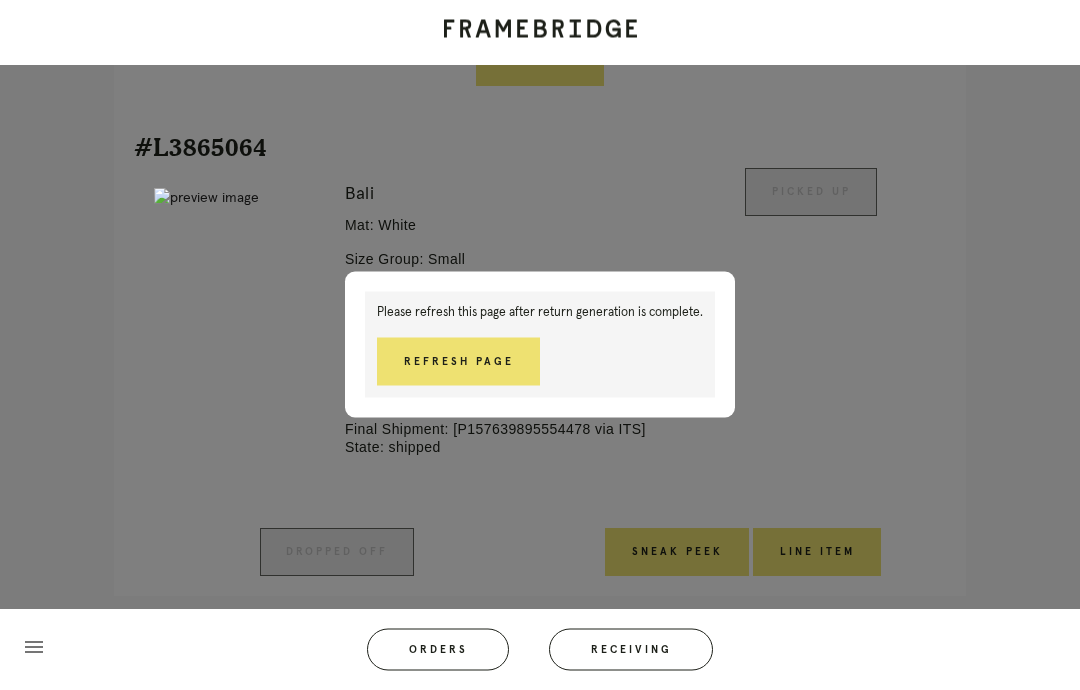 scroll, scrollTop: 1001, scrollLeft: 0, axis: vertical 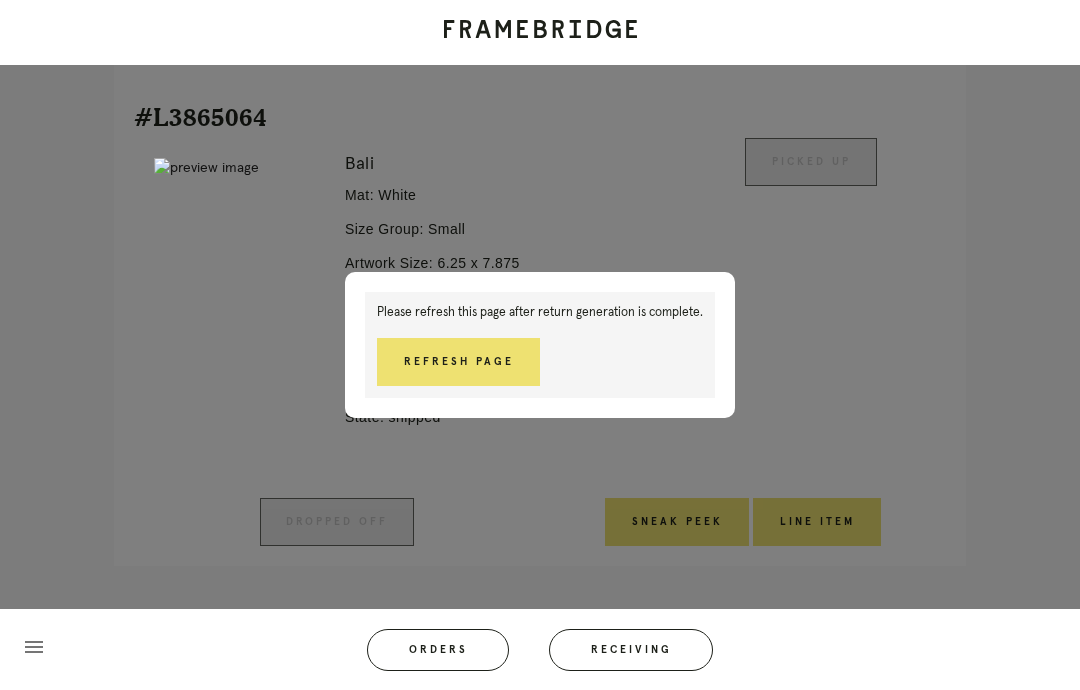 click on "Please refresh this page after return generation is complete.
Refresh Page" at bounding box center [540, 345] 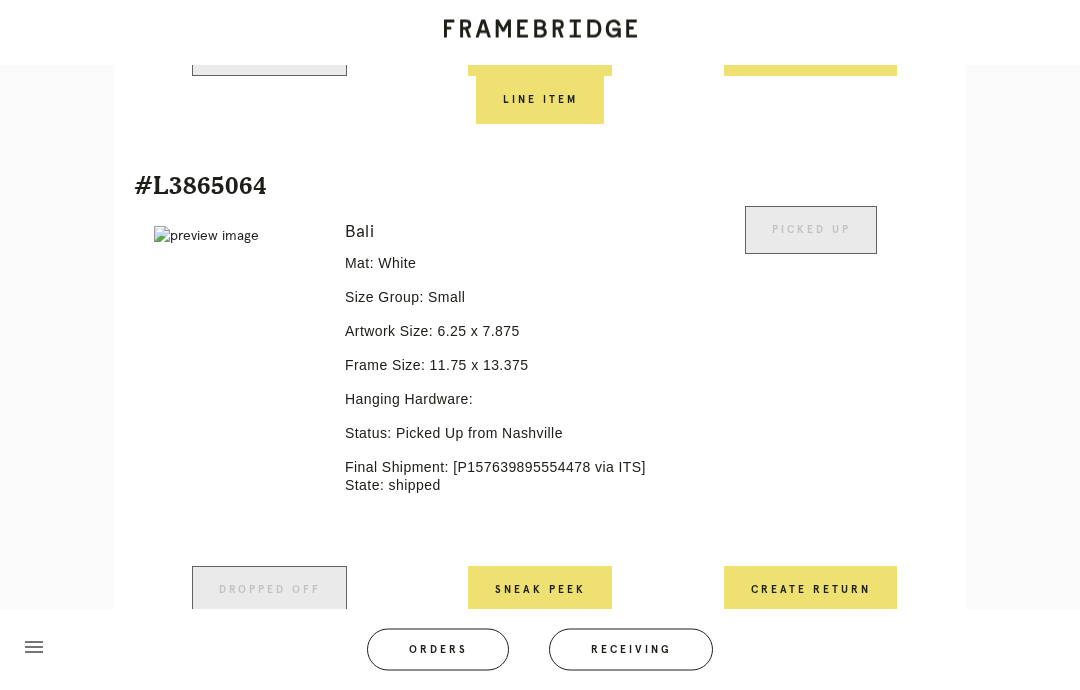 scroll, scrollTop: 925, scrollLeft: 0, axis: vertical 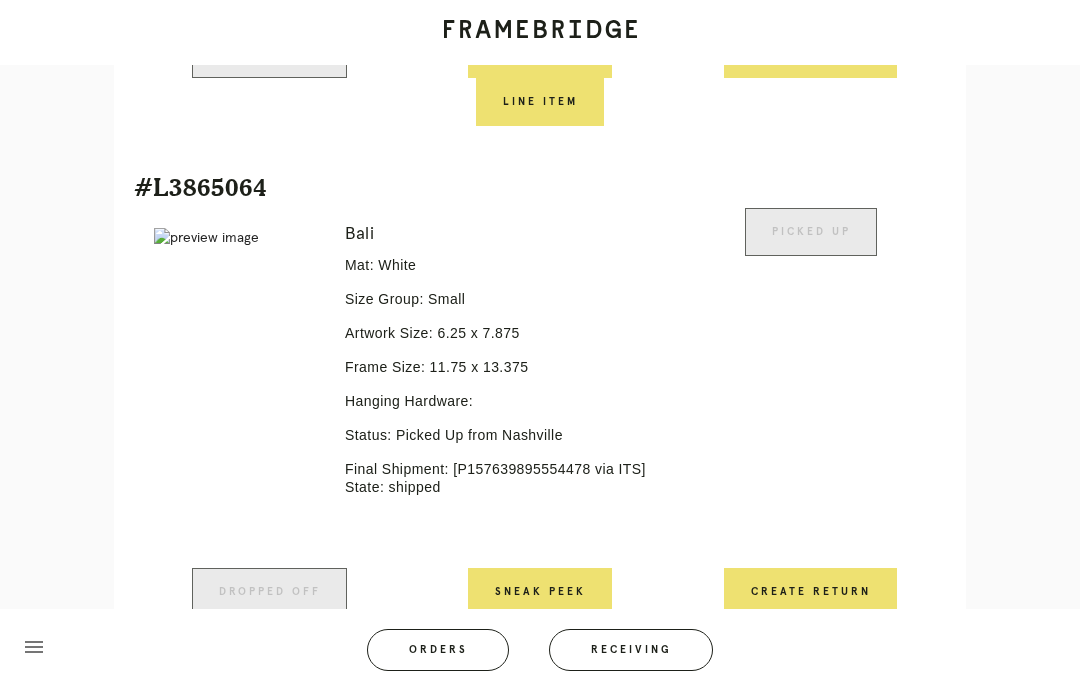 click on "Create Return" at bounding box center (810, 592) 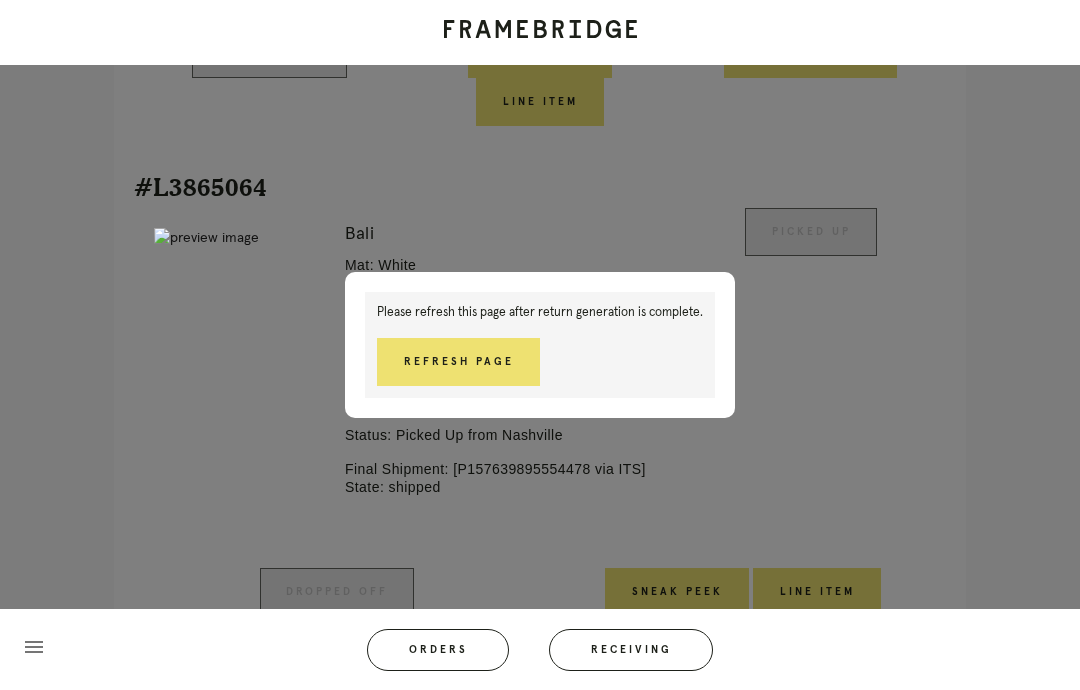 scroll, scrollTop: 1001, scrollLeft: 0, axis: vertical 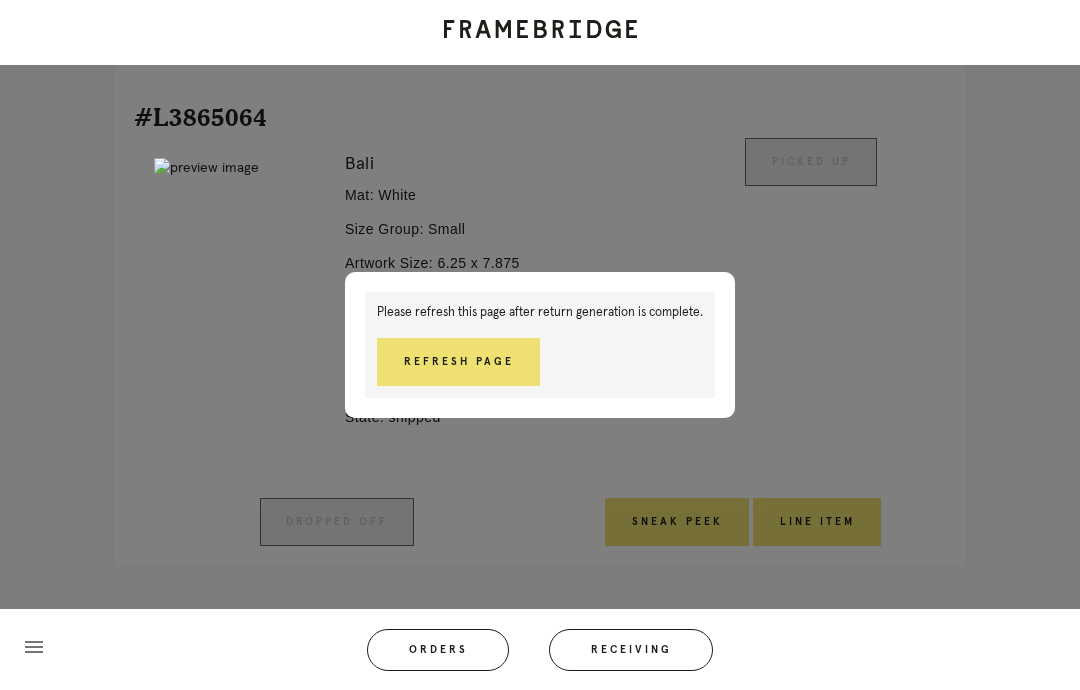 click on "Refresh Page" at bounding box center [458, 362] 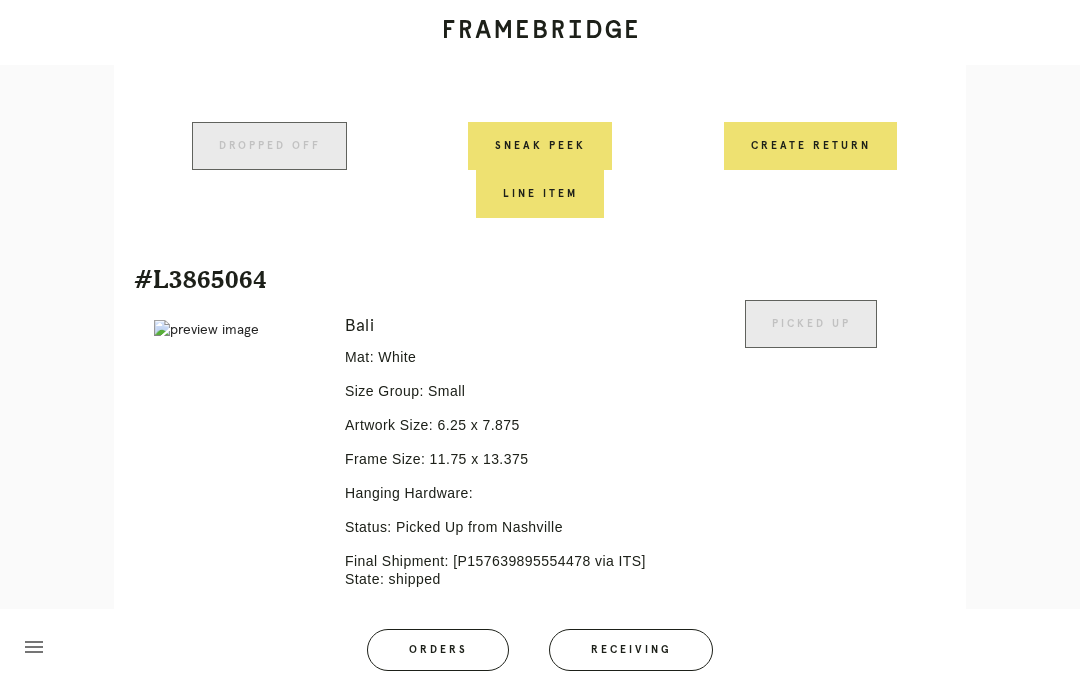 scroll, scrollTop: 861, scrollLeft: 0, axis: vertical 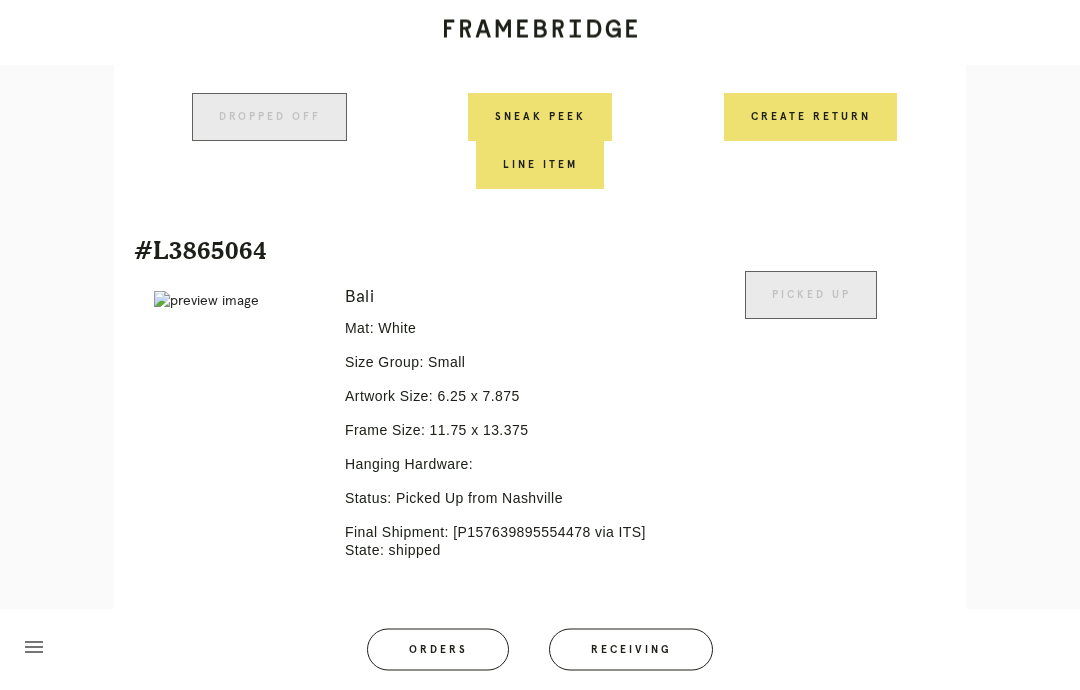 click on "Create Return" at bounding box center [810, 656] 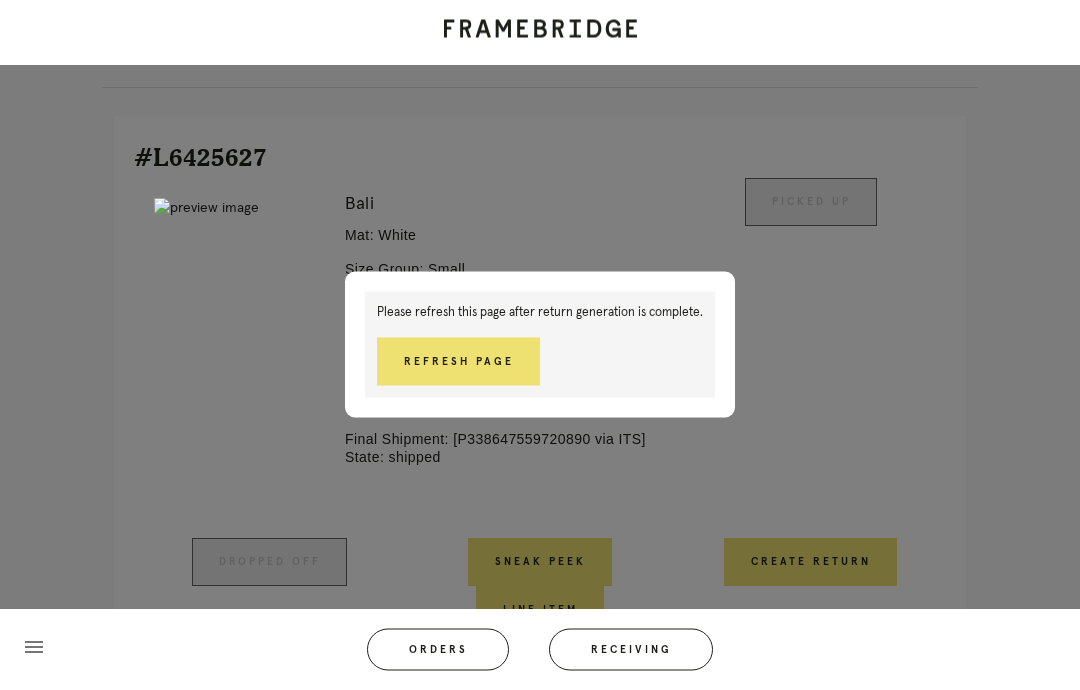 scroll, scrollTop: 417, scrollLeft: 0, axis: vertical 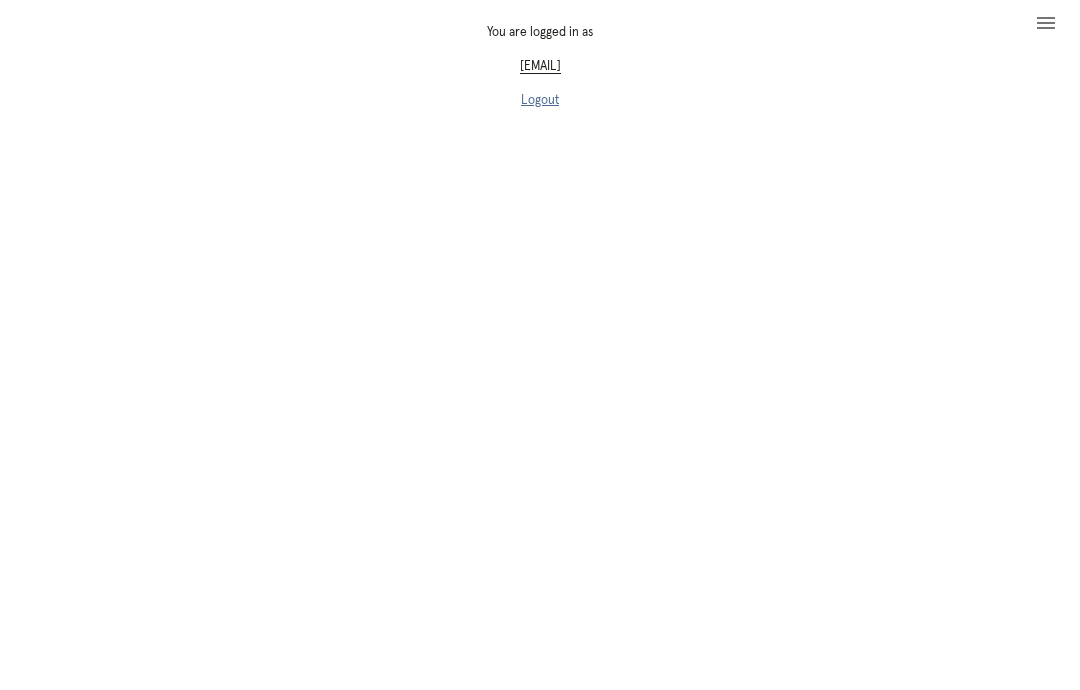 click on "You are logged in as   [EMAIL]
Logout" at bounding box center [540, 75] 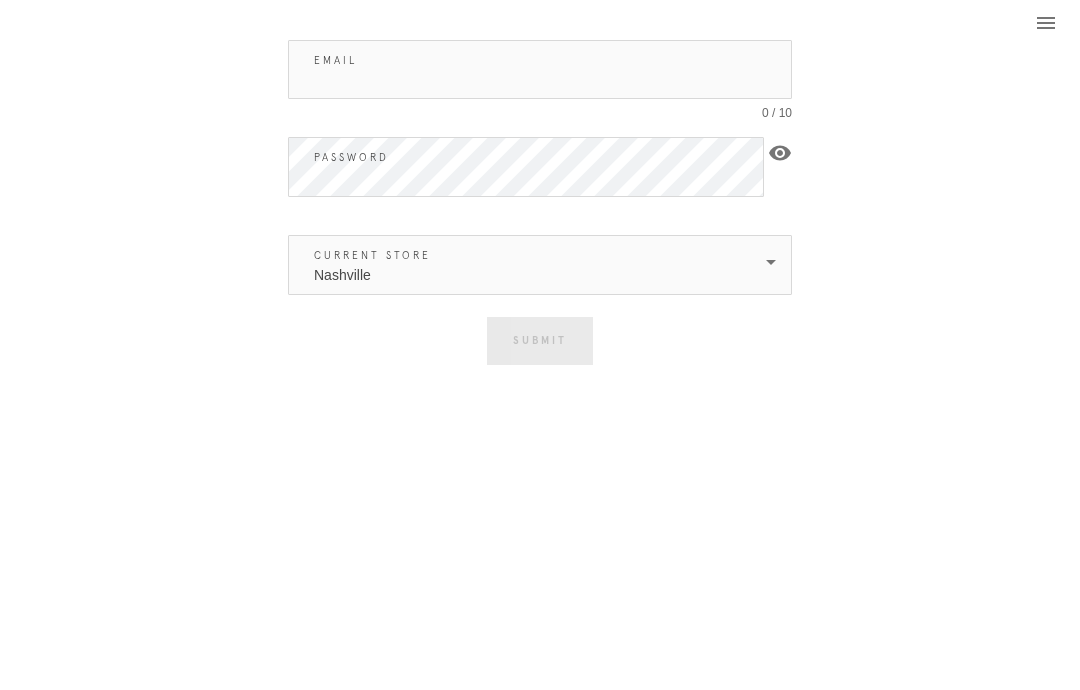 click on "Email" at bounding box center [540, 69] 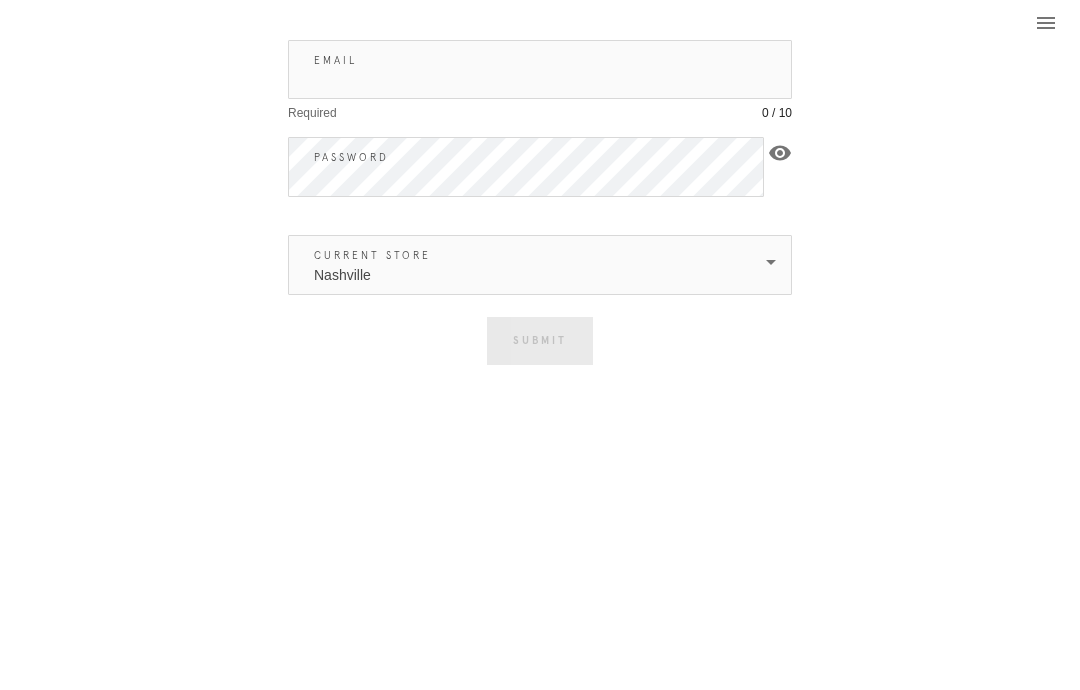 type on "[USERNAME]@[DOMAIN]" 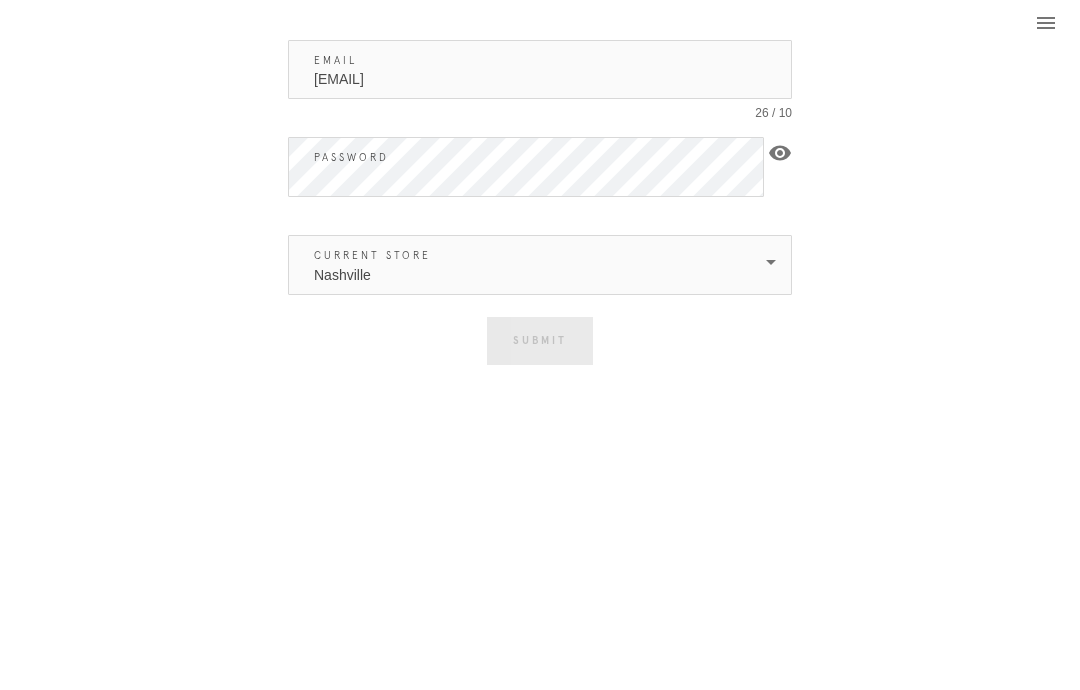 click on "Nashville" at bounding box center (526, 265) 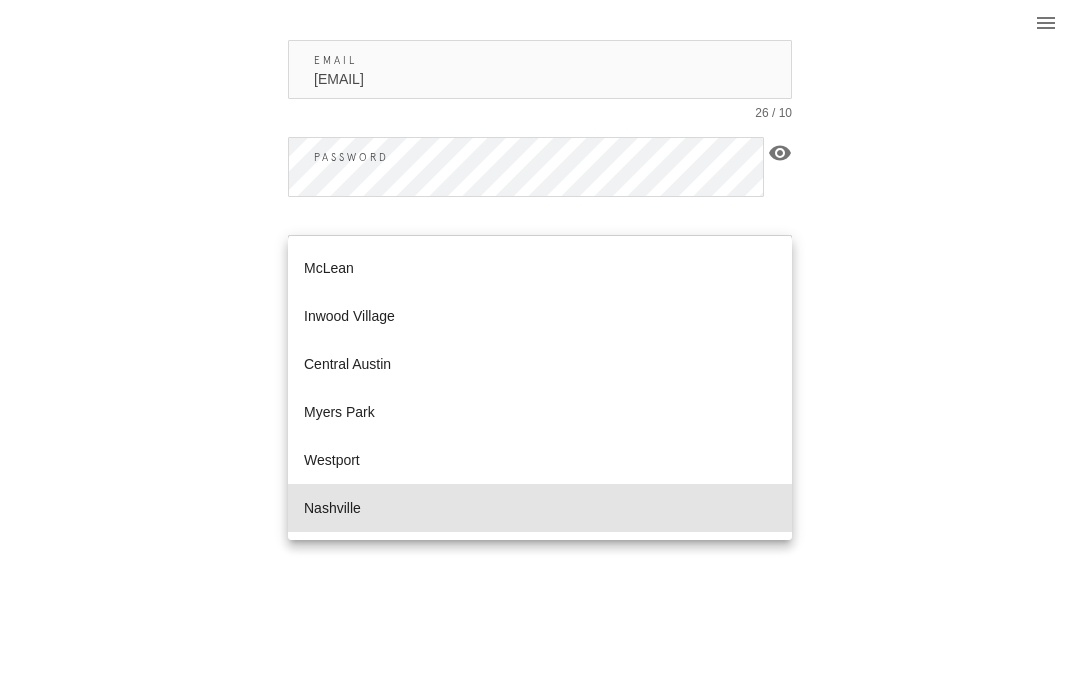 click on "Nashville" at bounding box center (540, 508) 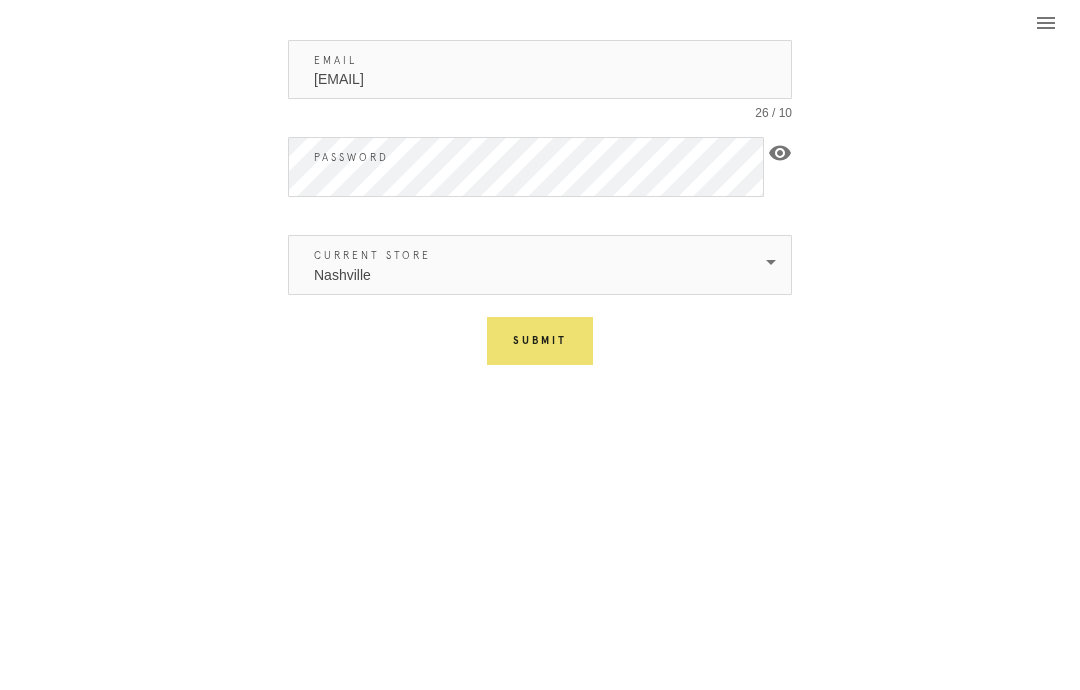 click on "Submit" at bounding box center (540, 341) 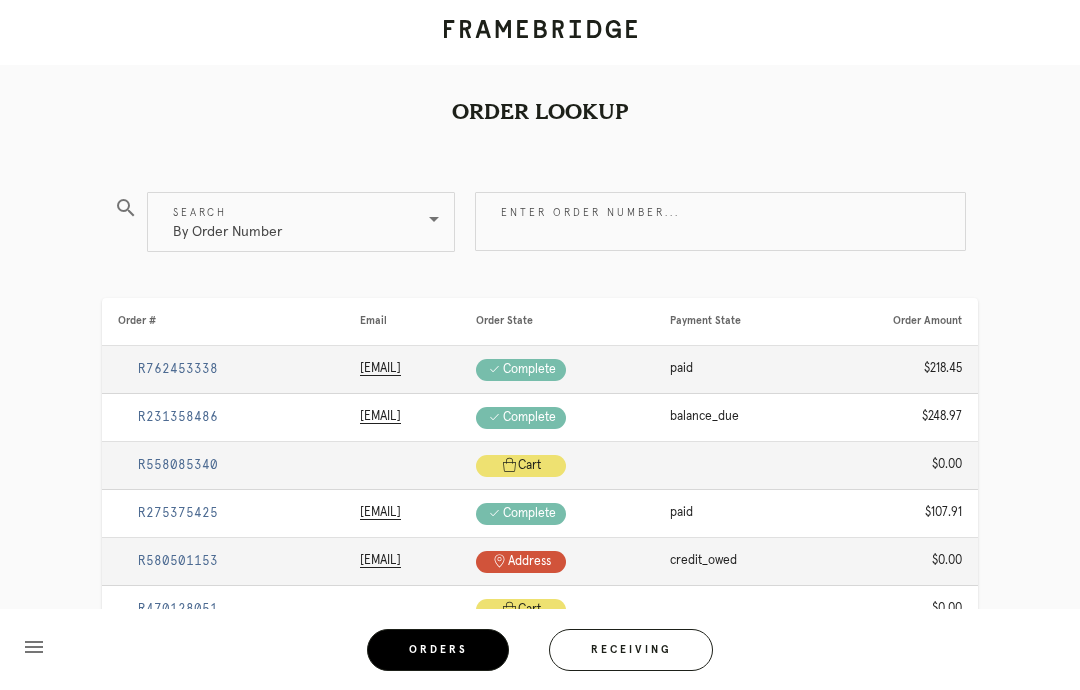 click on "Receiving" at bounding box center [631, 650] 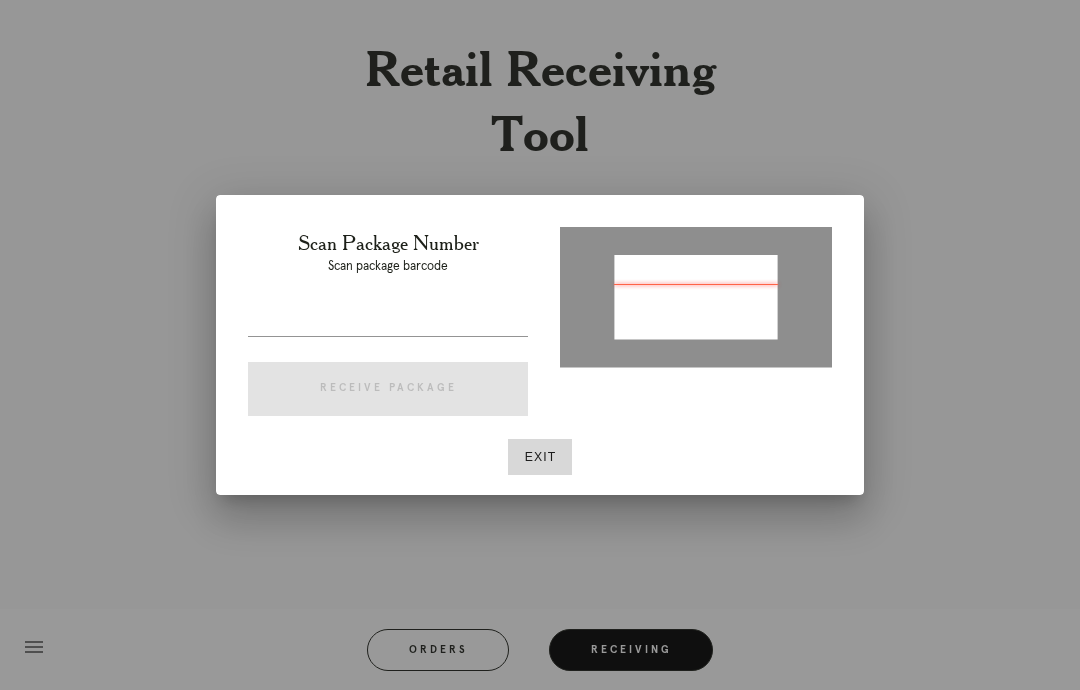 type on "P157639895554478" 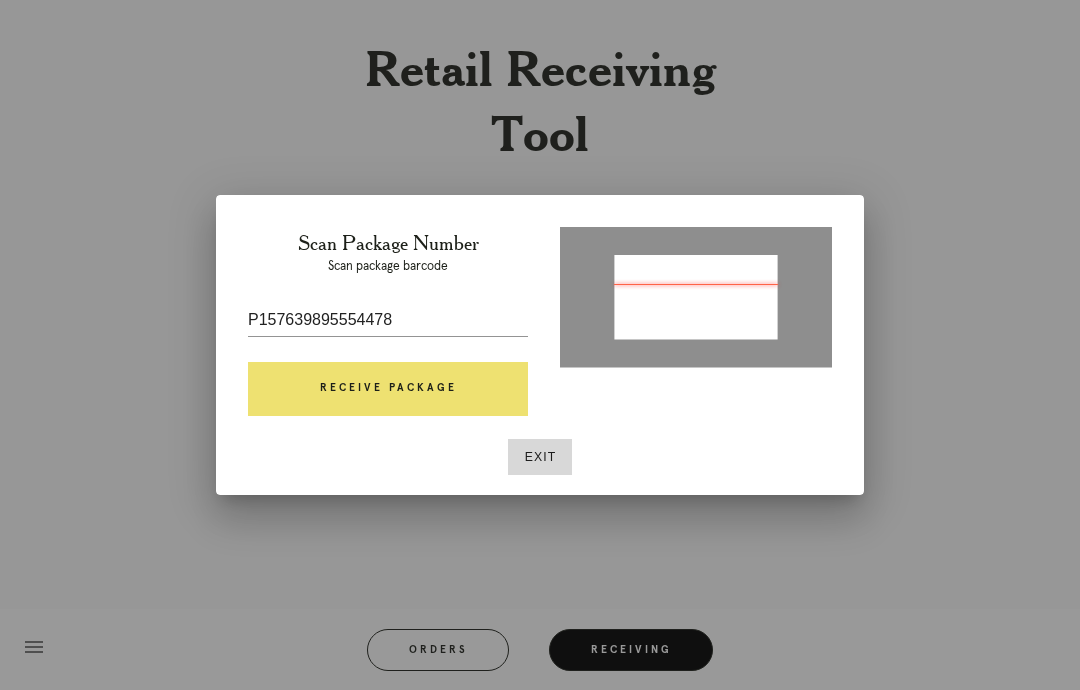 click on "Receive Package" at bounding box center [388, 389] 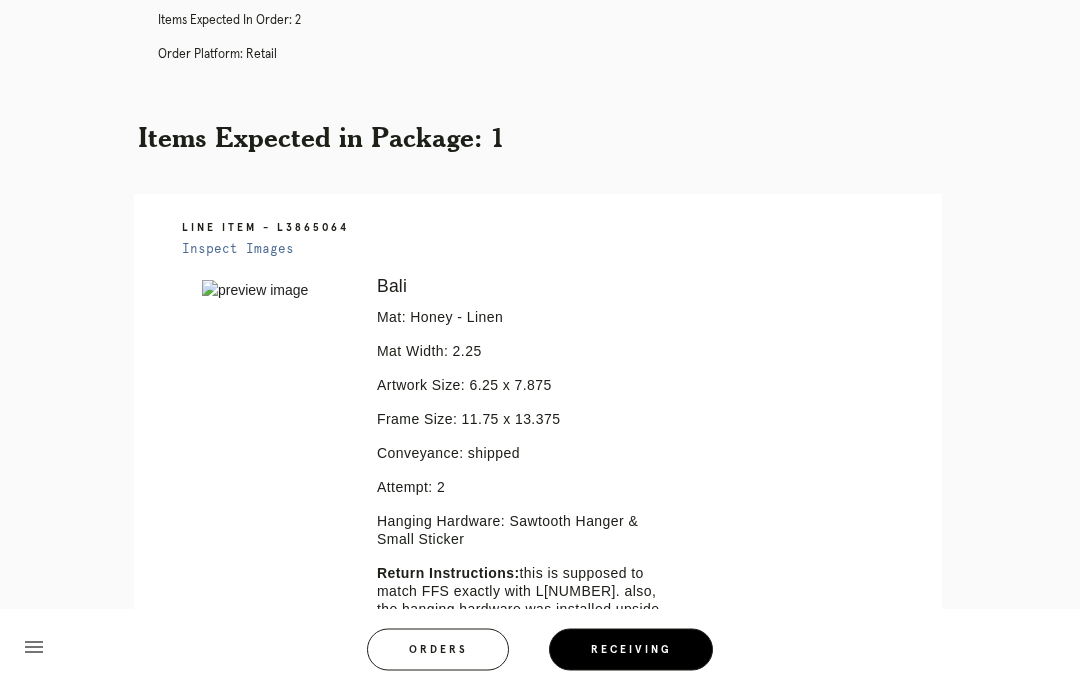 scroll, scrollTop: 0, scrollLeft: 0, axis: both 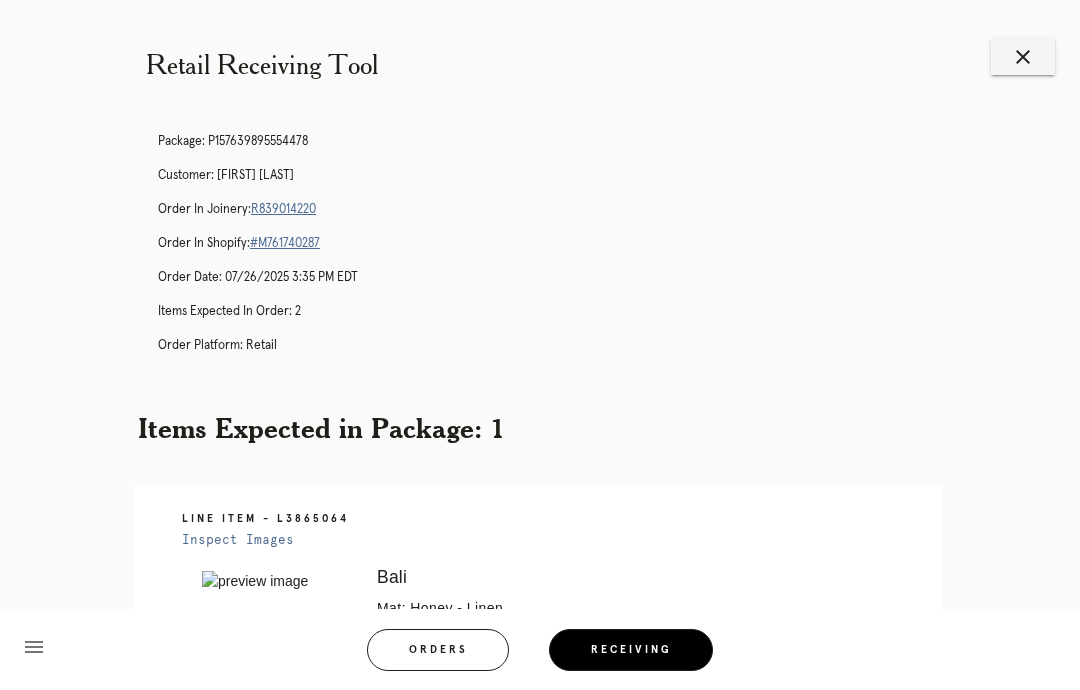 click on "R839014220" at bounding box center [283, 209] 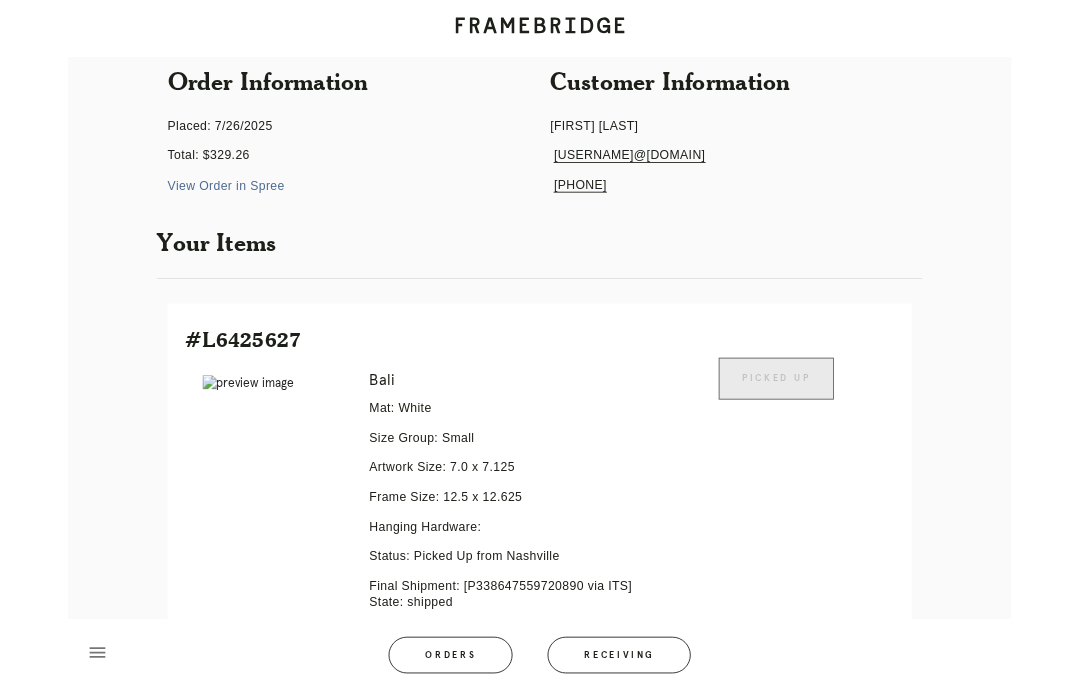 scroll, scrollTop: 170, scrollLeft: 0, axis: vertical 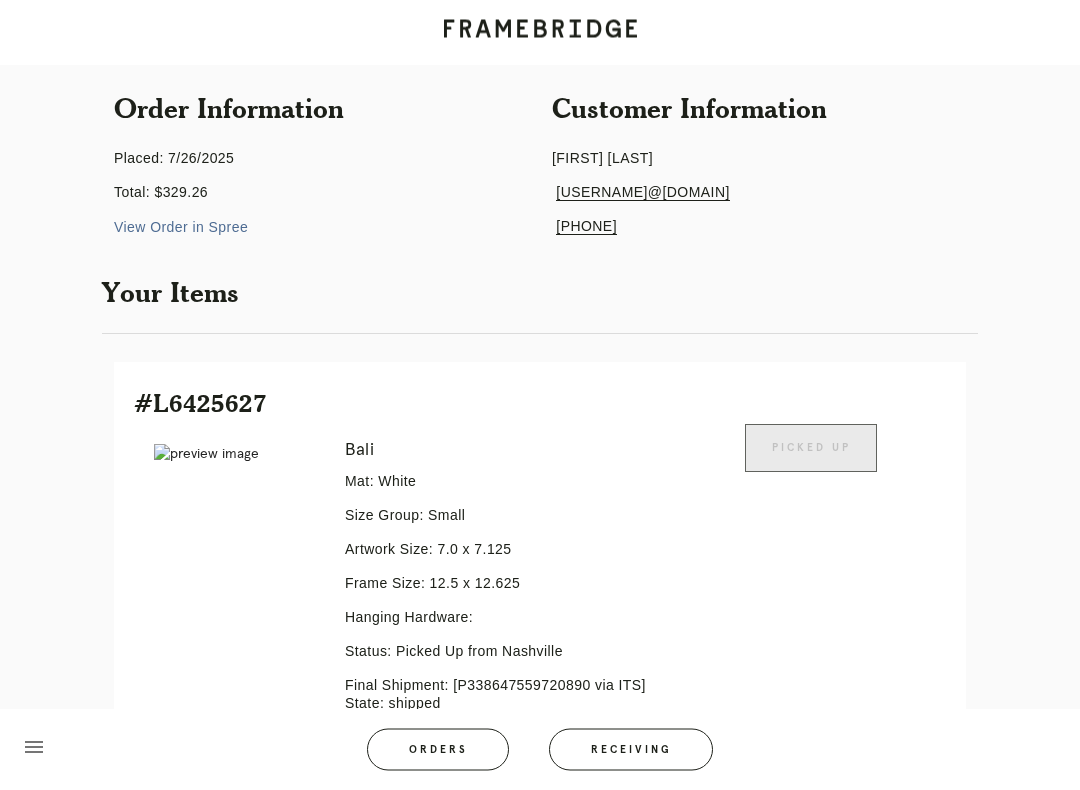 click on "View Order in Spree" at bounding box center (181, 228) 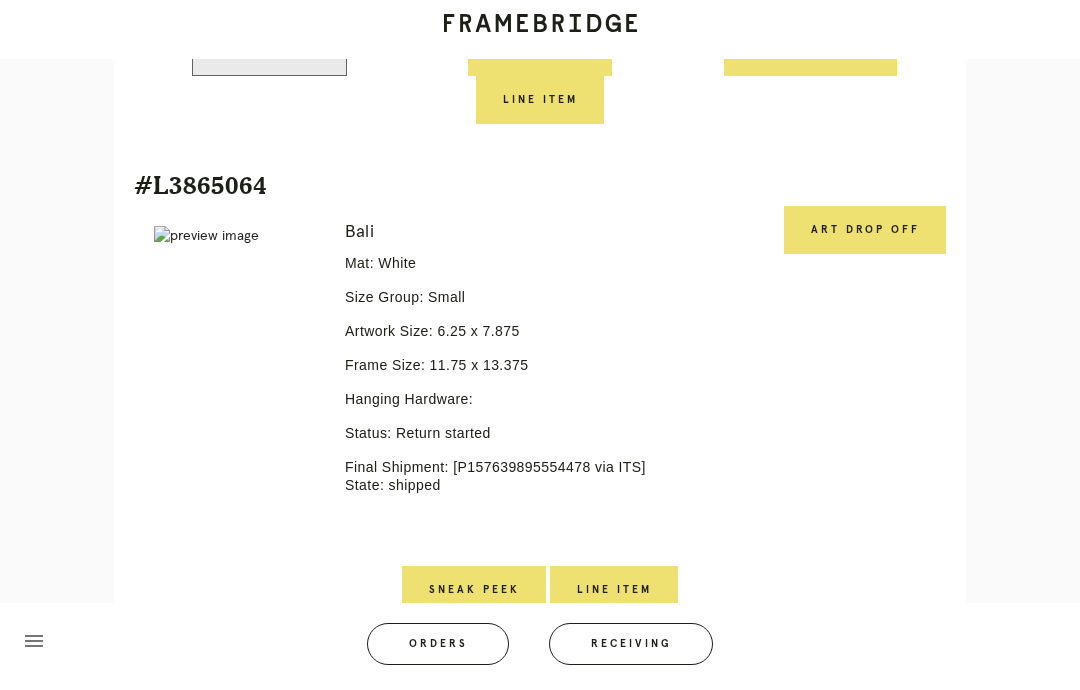 scroll, scrollTop: 1001, scrollLeft: 0, axis: vertical 